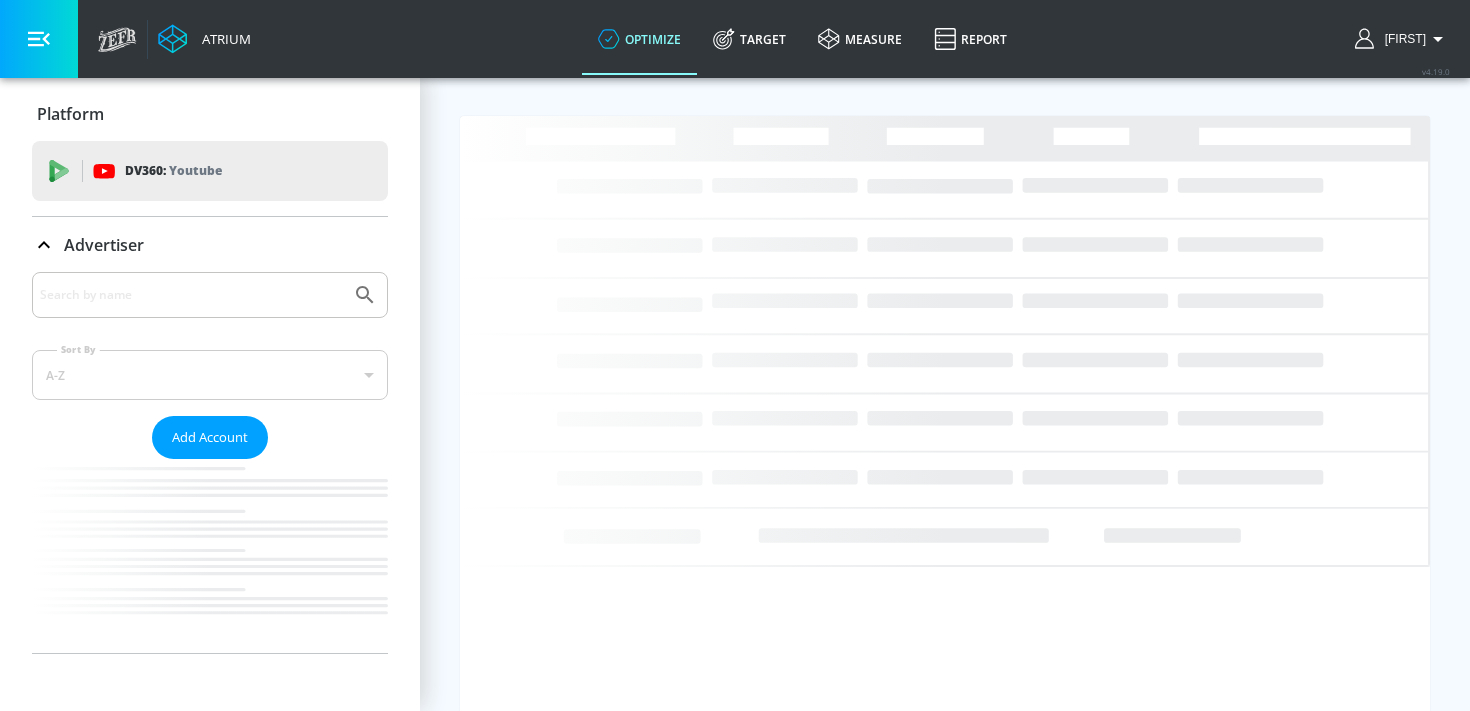 scroll, scrollTop: 0, scrollLeft: 0, axis: both 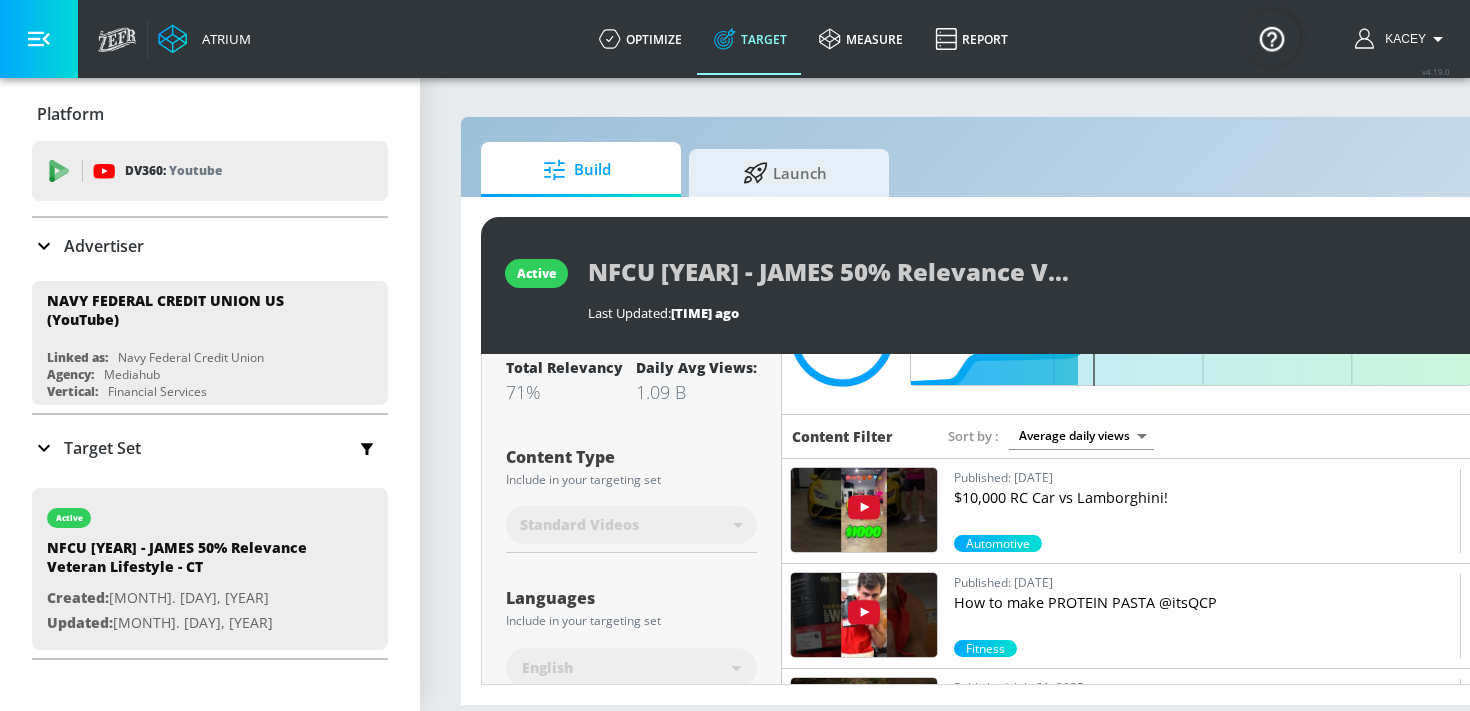 click on "Atrium optimize Target measure Report optimize Target measure Report v 4.19.0 Kacey Platform DV360:  Youtube DV360:  Youtube Advertiser Sort By A-Z asc ​ Add Account NAVY FEDERAL CREDIT UNION US (YouTube) Linked as: Navy Federal Credit Union Agency: Mediahub Vertical: Financial Services Shannan Test Account Linked as: Zefr Demos Agency: #1 Media Agency in the World Vertical: Retail Aracely Test Account 1 Linked as: Zefr Demos Agency: Zefr Vertical: Other alicyn test Linked as: Zefr Demos Agency: alicyn test Vertical: Healthcare Casey C Test Account Linked as: Zefr Demos Agency: Sterling Cooper Vertical: CPG (Consumer Packaged Goods) Veronica TEST Linked as: Zefr Demos Agency: veronica TEST Vertical: Other Parry Test Linked as: Zefr Demos Agency: Parry Test Vertical: Music Kelsey Test Linked as: Zefr Demos Agency: Kelsey Test Vertical: CPG (Consumer Packaged Goods) Test Linked as: Zefr Demos Agency: Test Vertical: Travel Stefan TEST YTL USR Q|A Linked as: QA YTL Test Brand Agency: QA Vertical: Healthcare" at bounding box center (735, 355) 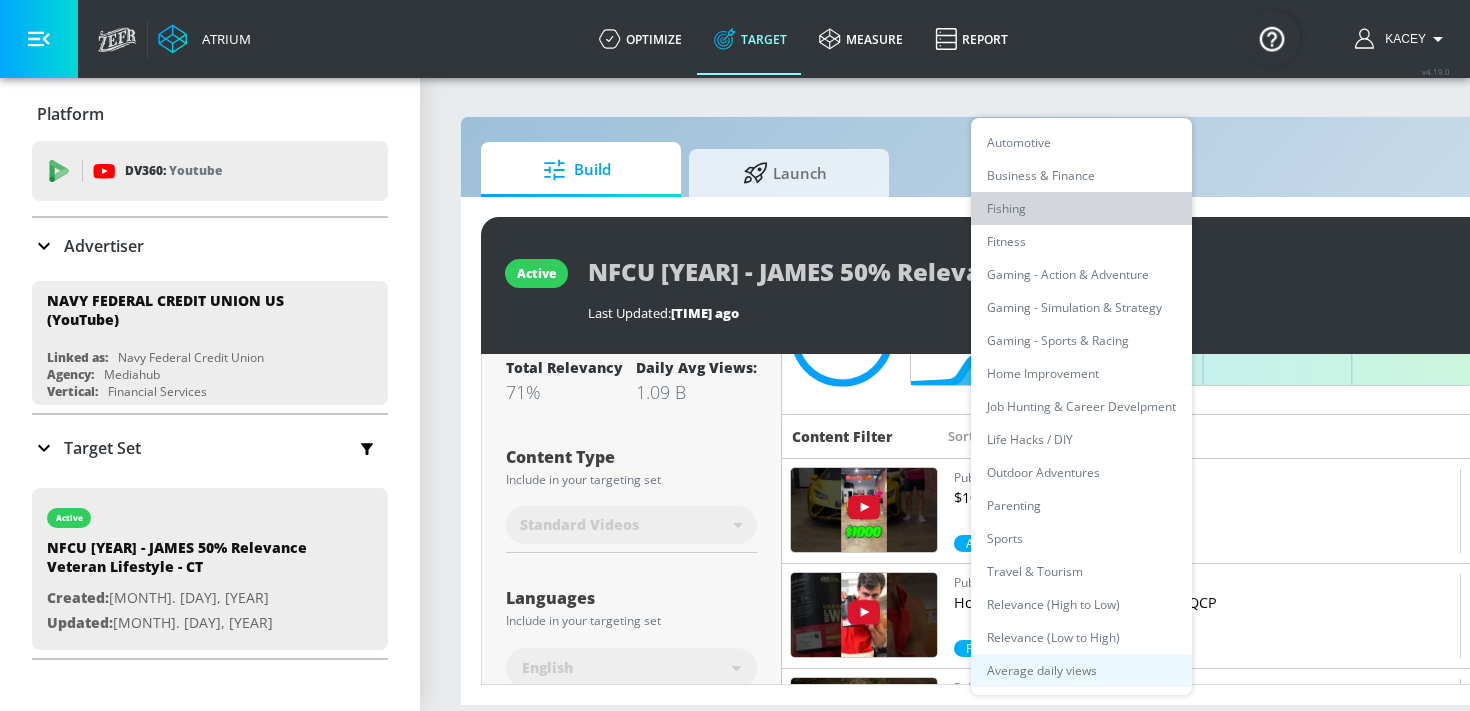 click on "Fishing" at bounding box center [1081, 208] 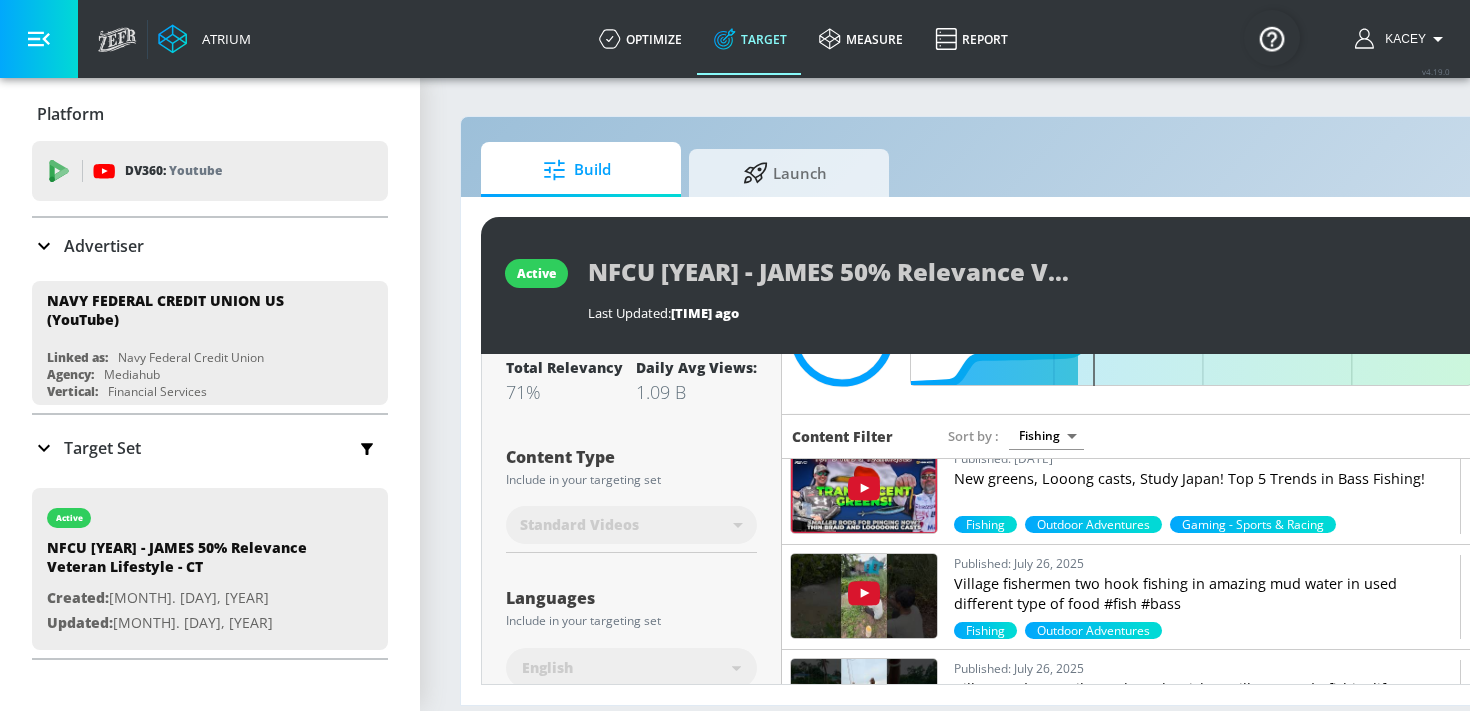 scroll, scrollTop: 342, scrollLeft: 0, axis: vertical 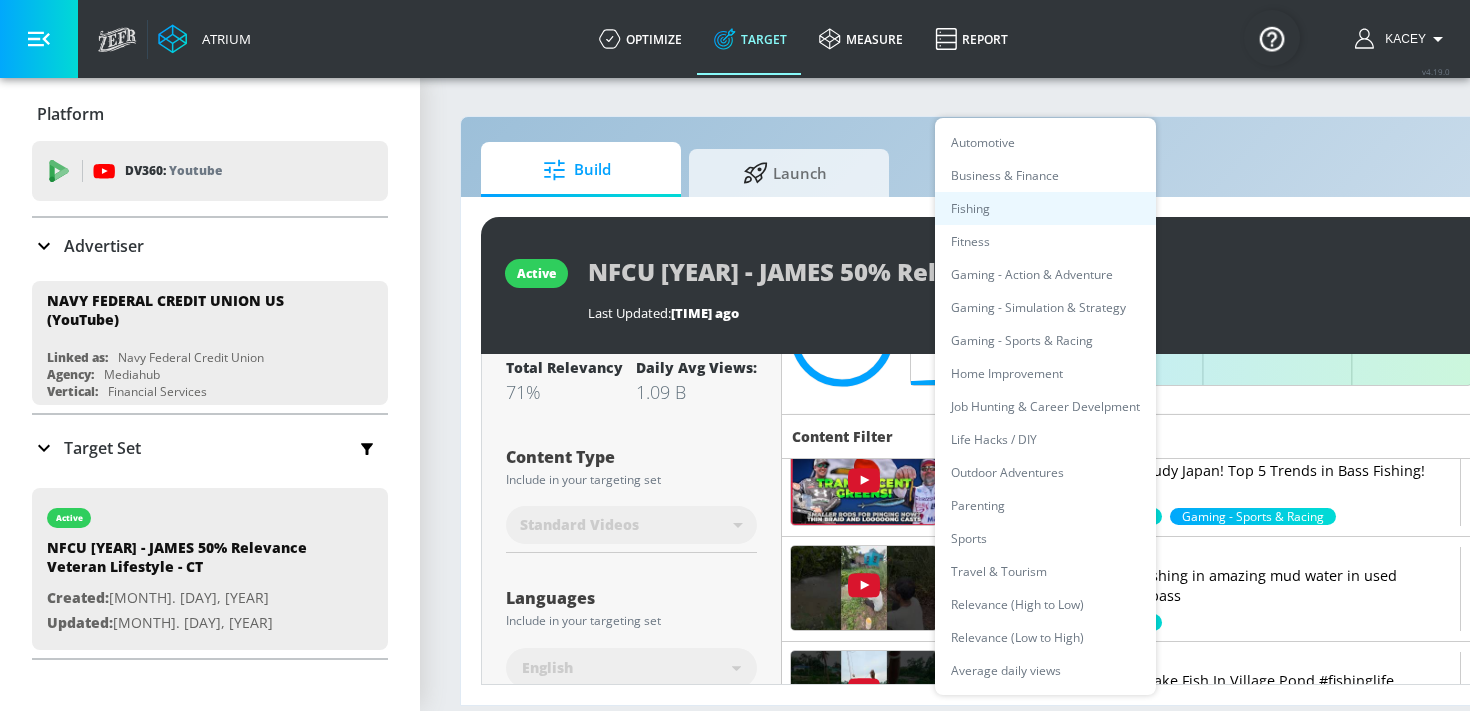 click on "Atrium optimize Target measure Report optimize Target measure Report v 4.19.0 [PERSON] Platform DV360: Youtube DV360: Youtube Advertiser Sort By A-Z asc Add Account NAVY FEDERAL CREDIT UNION US (YouTube) Linked as: Navy Federal Credit Union Agency: Mediahub Vertical: Financial Services [PERSON] Test Account Linked as: Zefr Demos Agency: #1 Media Agency in the World Vertical: Retail [PERSON] Test Account 1 Linked as: Zefr Demos Agency: Zefr Vertical: Other [PERSON] test Linked as: Zefr Demos Agency: [PERSON] test Vertical: Healthcare [PERSON] C Test Account Linked as: Zefr Demos Agency: Sterling Cooper Vertical: CPG (Consumer Packaged Goods) [PERSON] TEST Linked as: Zefr Demos Agency: [PERSON] TEST Vertical: Other [PERSON] Test Linked as: Zefr Demos Agency: [PERSON] Test Vertical: Music [PERSON] Test Linked as: Zefr Demos Agency: [PERSON] Test Vertical: CPG (Consumer Packaged Goods) Test Linked as: Zefr Demos Agency: Test Vertical: Travel [PERSON] TEST YTL USR Q|A Linked as: QA YTL Test Brand Agency: QA Vertical: Healthcare" at bounding box center (735, 355) 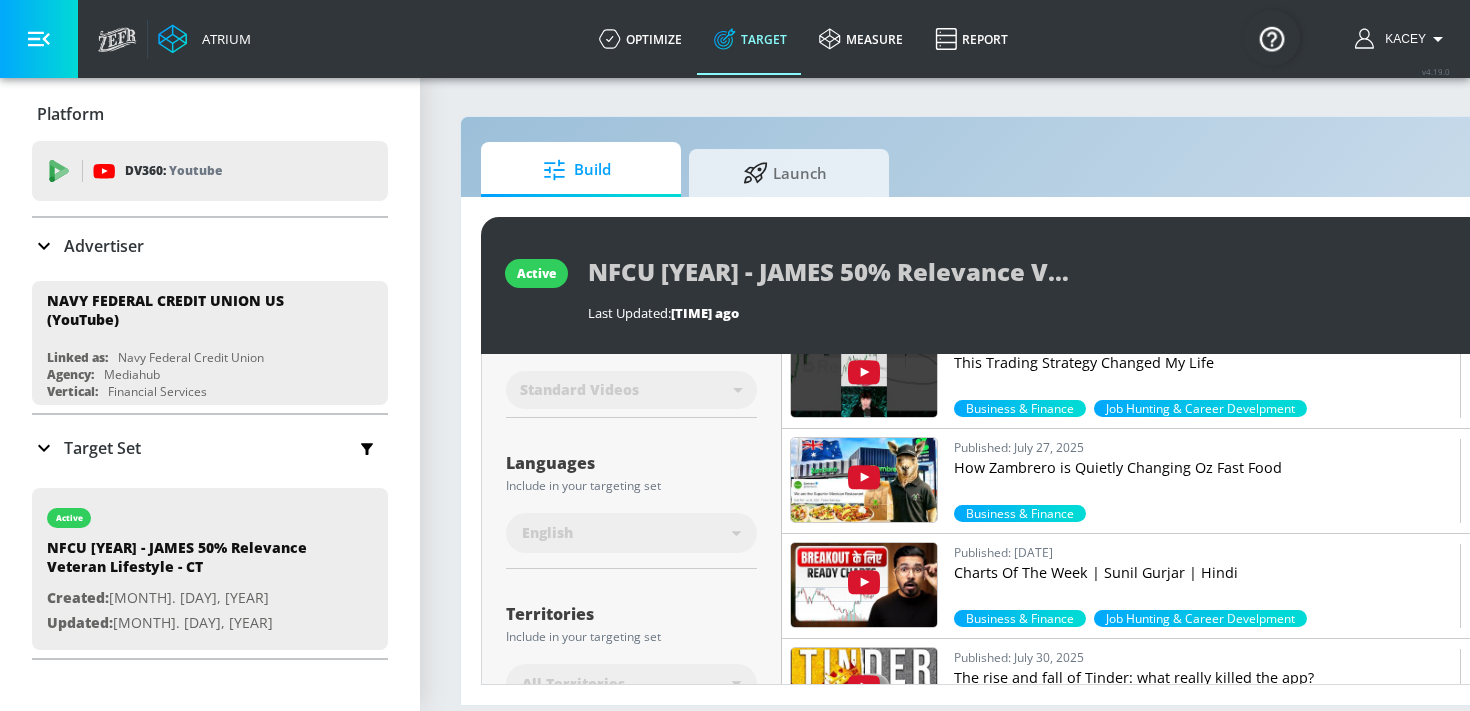 scroll, scrollTop: 289, scrollLeft: 0, axis: vertical 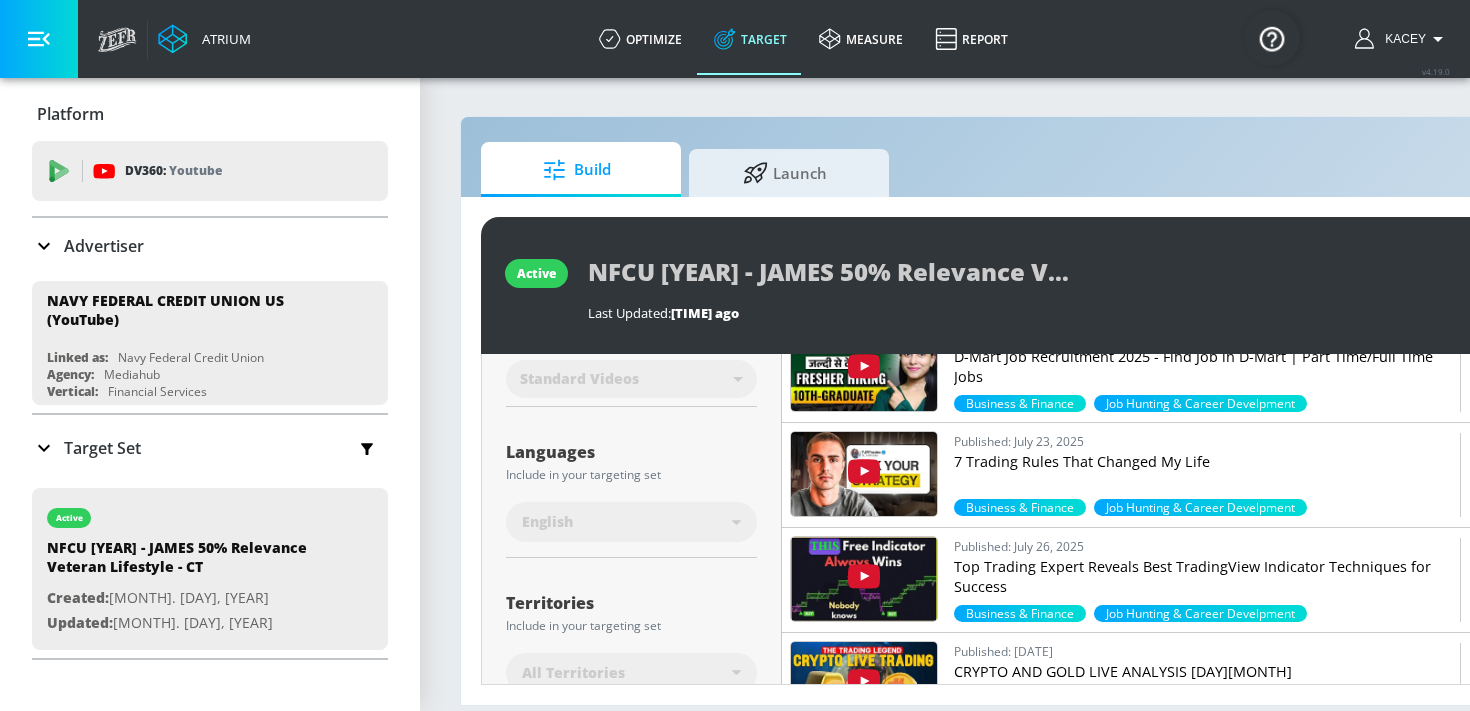click on "7 Trading Rules That Changed My Life" at bounding box center (1203, 462) 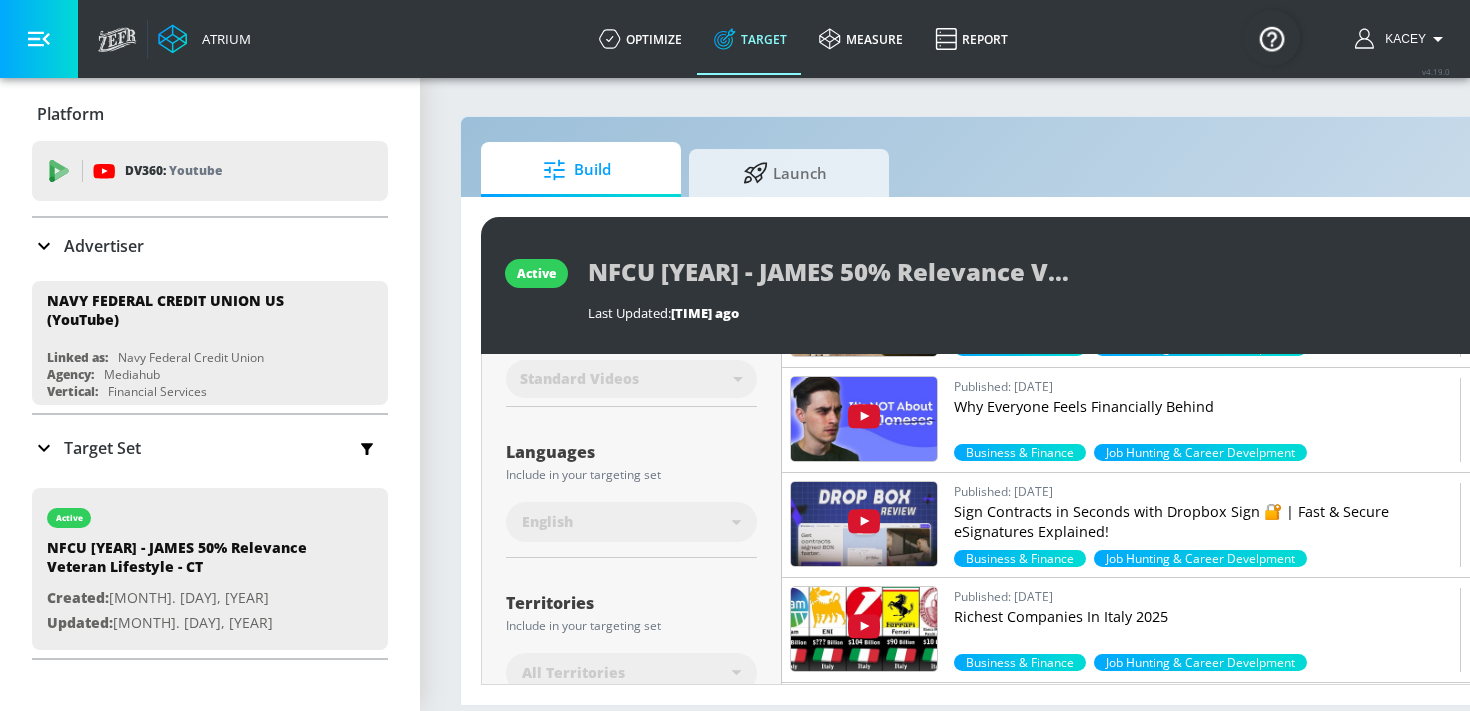 scroll, scrollTop: 1523, scrollLeft: 0, axis: vertical 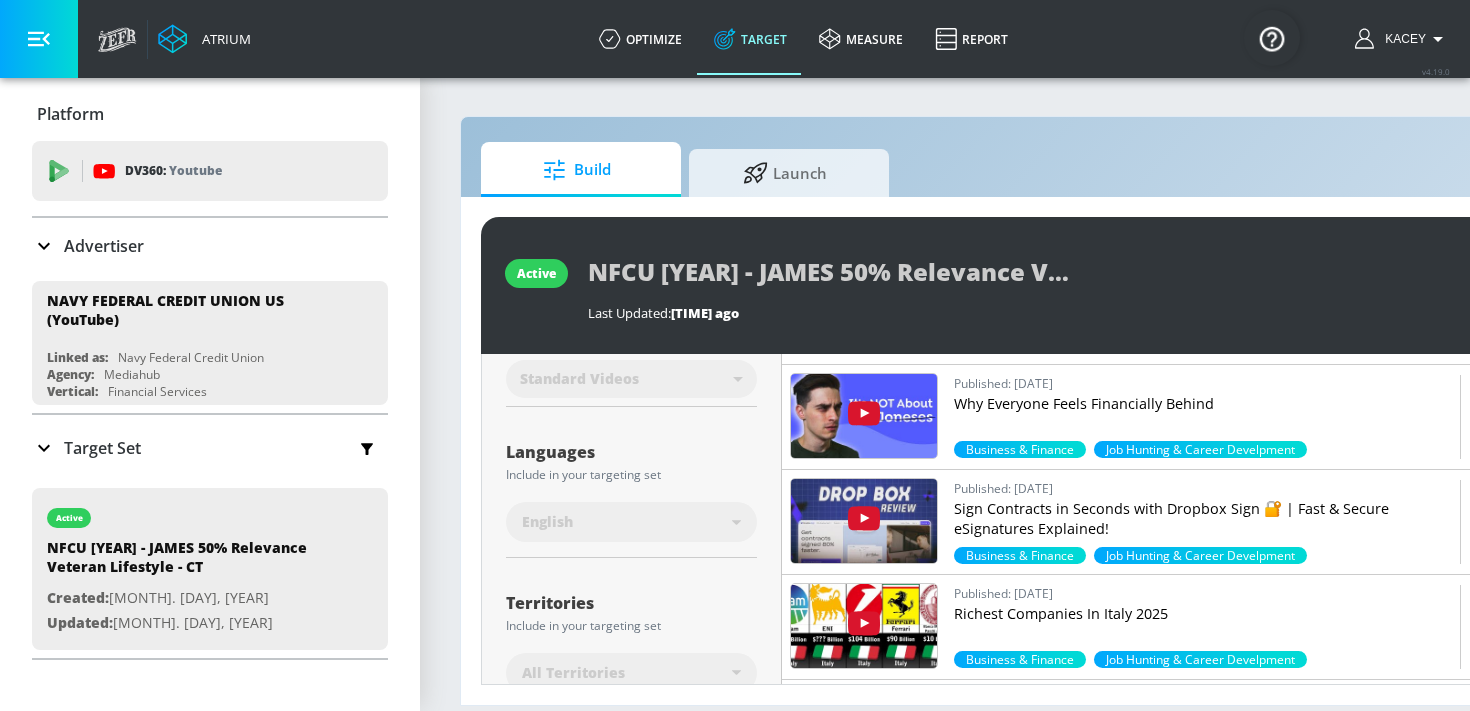 click on "Why Everyone Feels Financially Behind" at bounding box center (1203, 404) 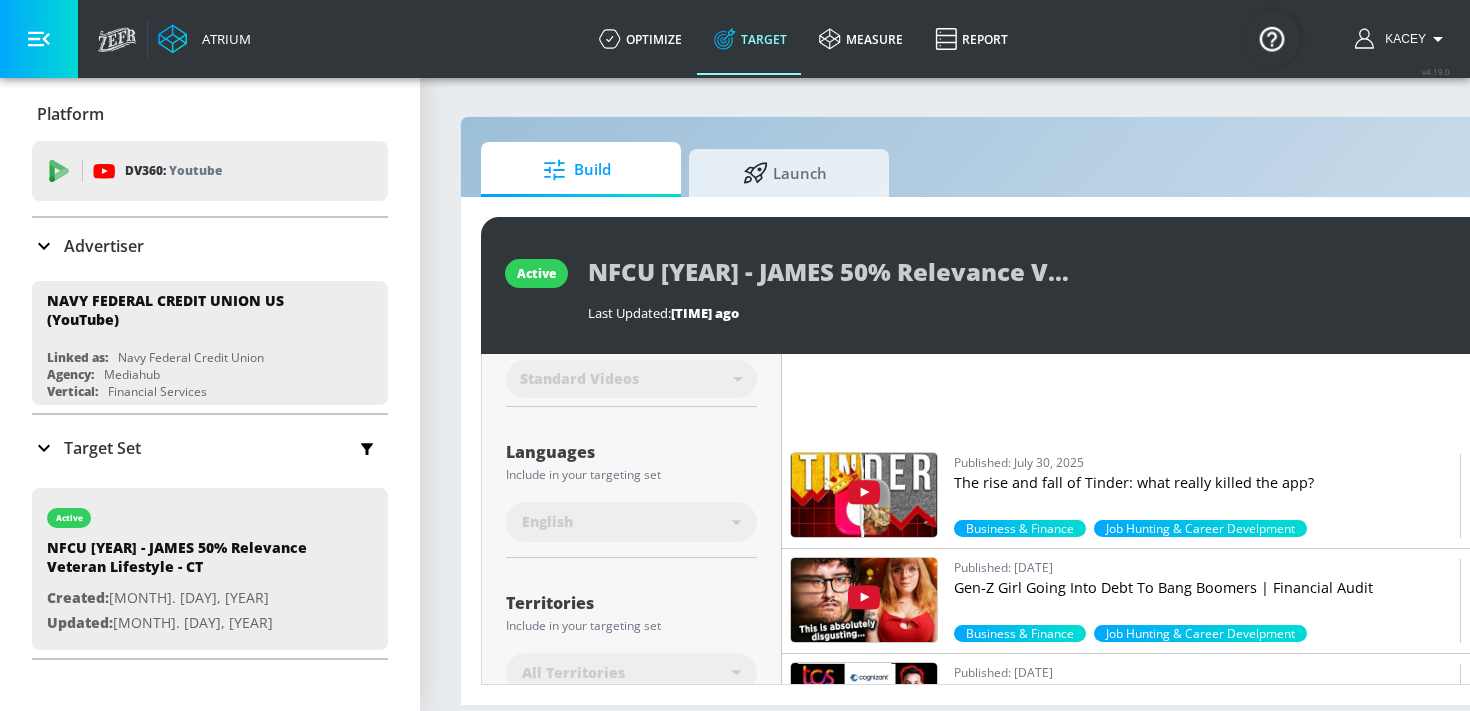 scroll, scrollTop: 0, scrollLeft: 0, axis: both 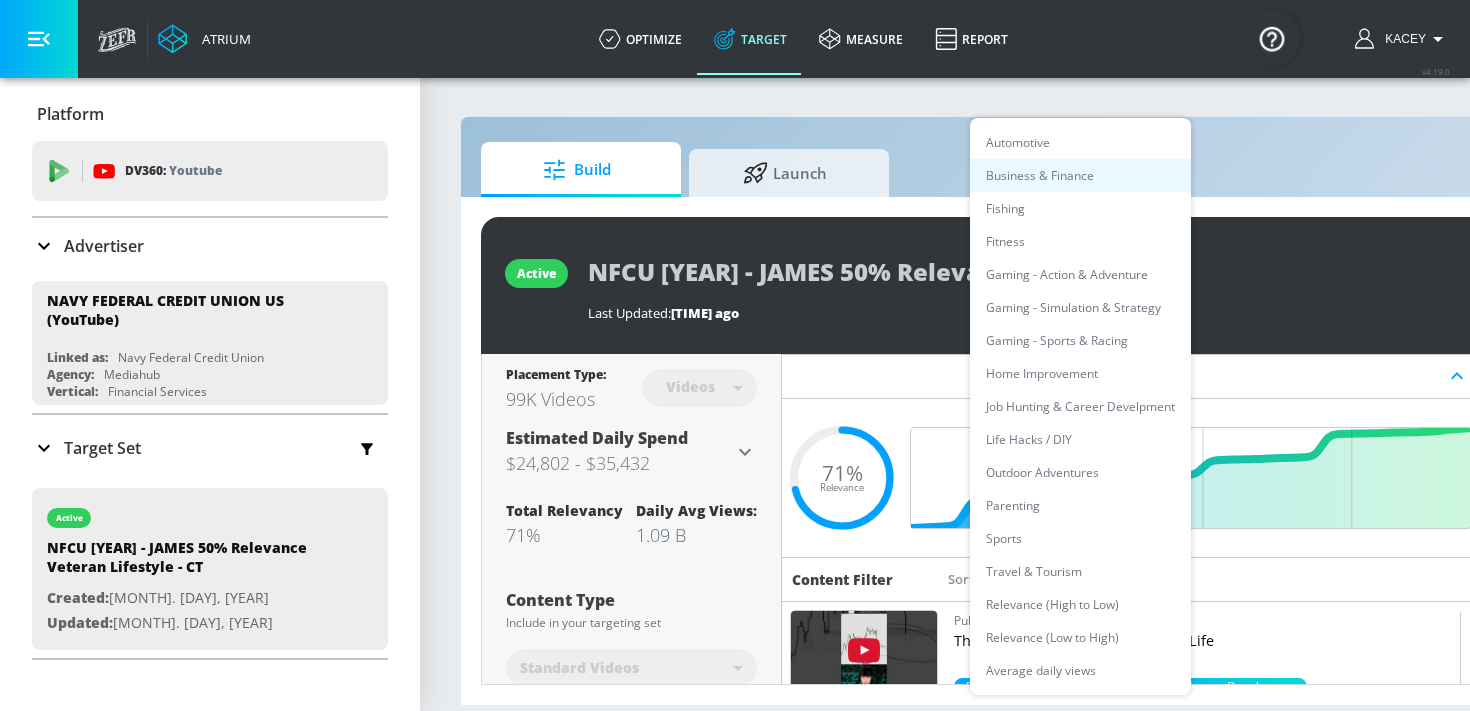 click on "Atrium optimize Target measure Report optimize Target measure Report v 4.19.0 [PERSON] Platform DV360: Youtube DV360: Youtube Advertiser Sort By A-Z asc Add Account NAVY FEDERAL CREDIT UNION US (YouTube) Linked as: Navy Federal Credit Union Agency: Mediahub Vertical: Financial Services [PERSON] Test Account Linked as: Zefr Demos Agency: #1 Media Agency in the World Vertical: Retail [PERSON] Test Account 1 Linked as: Zefr Demos Agency: Zefr Vertical: Other [PERSON] test Linked as: Zefr Demos Agency: [PERSON] test Vertical: Healthcare [PERSON] C Test Account Linked as: Zefr Demos Agency: Sterling Cooper Vertical: CPG (Consumer Packaged Goods) [PERSON] TEST Linked as: Zefr Demos Agency: [PERSON] TEST Vertical: Other [PERSON] Test Linked as: Zefr Demos Agency: [PERSON] Test Vertical: Music [PERSON] Test Linked as: Zefr Demos Agency: [PERSON] Test Vertical: CPG (Consumer Packaged Goods) Test Linked as: Zefr Demos Agency: Test Vertical: Travel [PERSON] TEST YTL USR Q|A Linked as: QA YTL Test Brand Agency: QA Vertical: Healthcare" at bounding box center (735, 355) 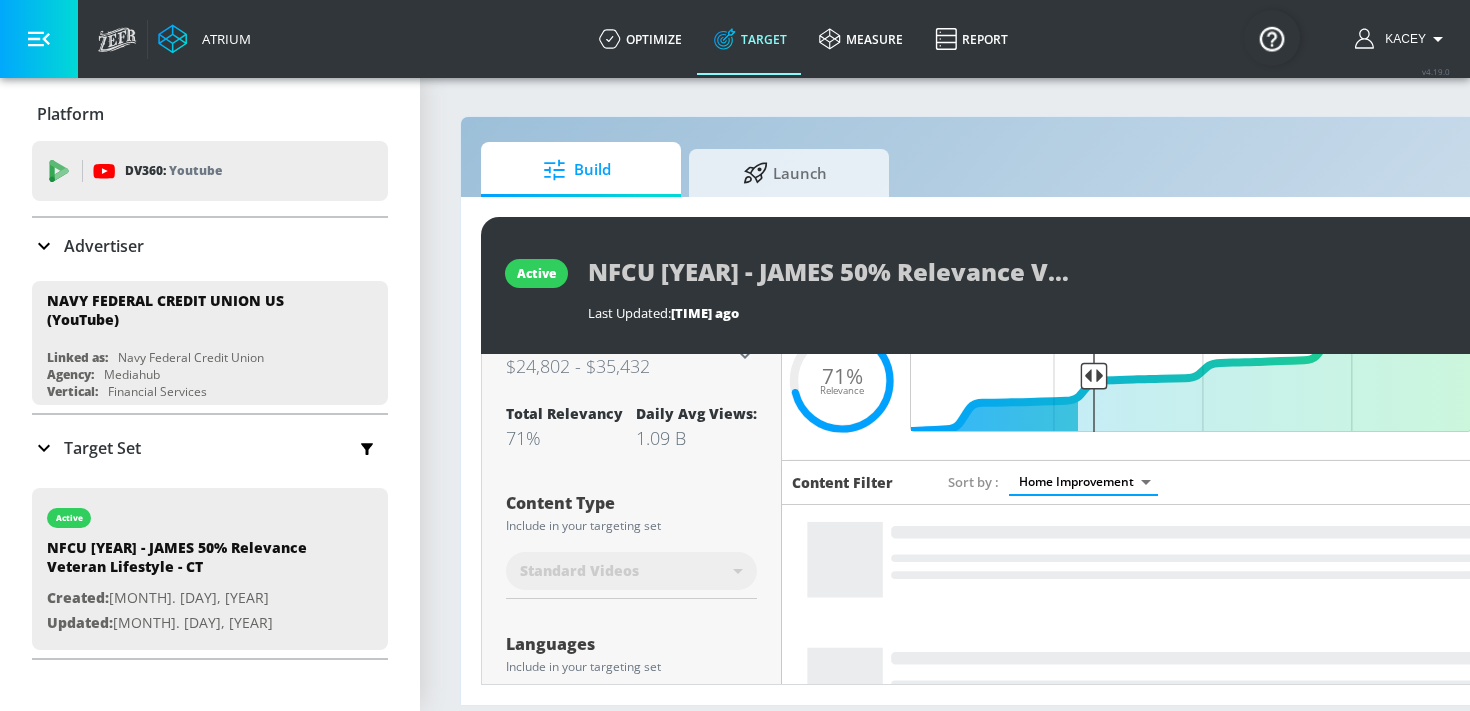scroll, scrollTop: 116, scrollLeft: 0, axis: vertical 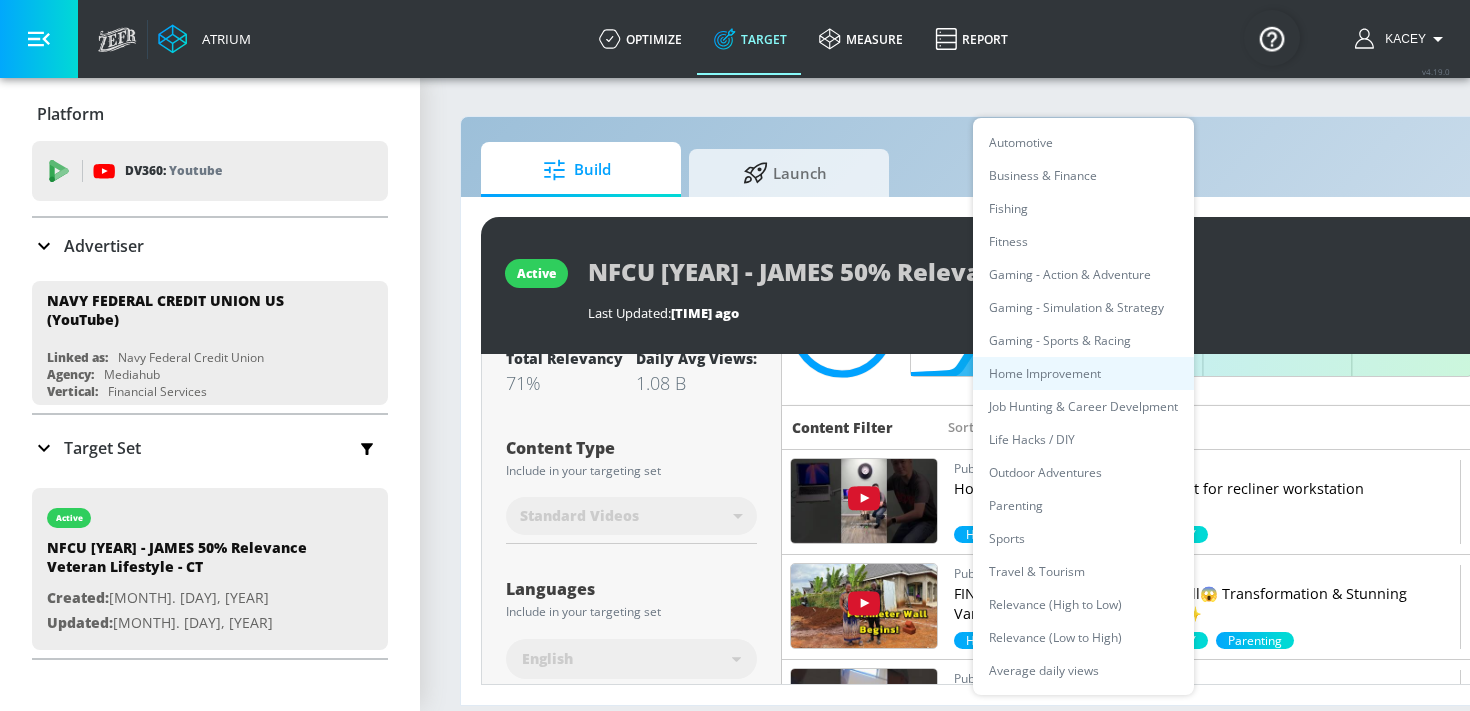 click on "Atrium optimize Target measure Report optimize Target measure Report v 4.19.0 [PERSON] Platform DV360: Youtube DV360: Youtube Advertiser Sort By A-Z asc Add Account NAVY FEDERAL CREDIT UNION US (YouTube) Linked as: Navy Federal Credit Union Agency: Mediahub Vertical: Financial Services [PERSON] Test Account Linked as: Zefr Demos Agency: #1 Media Agency in the World Vertical: Retail [PERSON] Test Account 1 Linked as: Zefr Demos Agency: Zefr Vertical: Other [PERSON] test Linked as: Zefr Demos Agency: [PERSON] test Vertical: Healthcare [PERSON] C Test Account Linked as: Zefr Demos Agency: Sterling Cooper Vertical: CPG (Consumer Packaged Goods) [PERSON] TEST Linked as: Zefr Demos Agency: [PERSON] TEST Vertical: Other [PERSON] Test Linked as: Zefr Demos Agency: [PERSON] Test Vertical: Music [PERSON] Test Linked as: Zefr Demos Agency: [PERSON] Test Vertical: CPG (Consumer Packaged Goods) Test Linked as: Zefr Demos Agency: Test Vertical: Travel [PERSON] TEST YTL USR Q|A Linked as: QA YTL Test Brand Agency: QA Vertical: Healthcare" at bounding box center [735, 355] 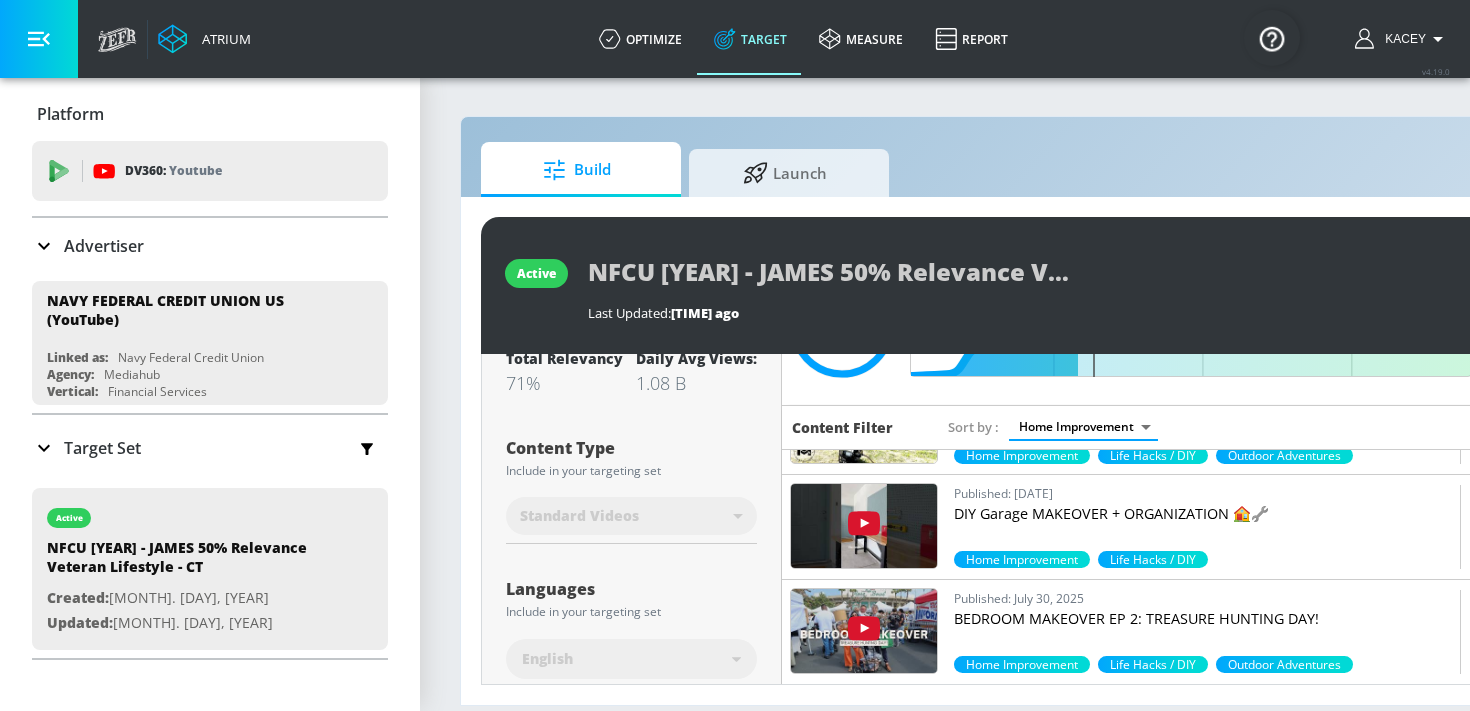 scroll, scrollTop: 2103, scrollLeft: 0, axis: vertical 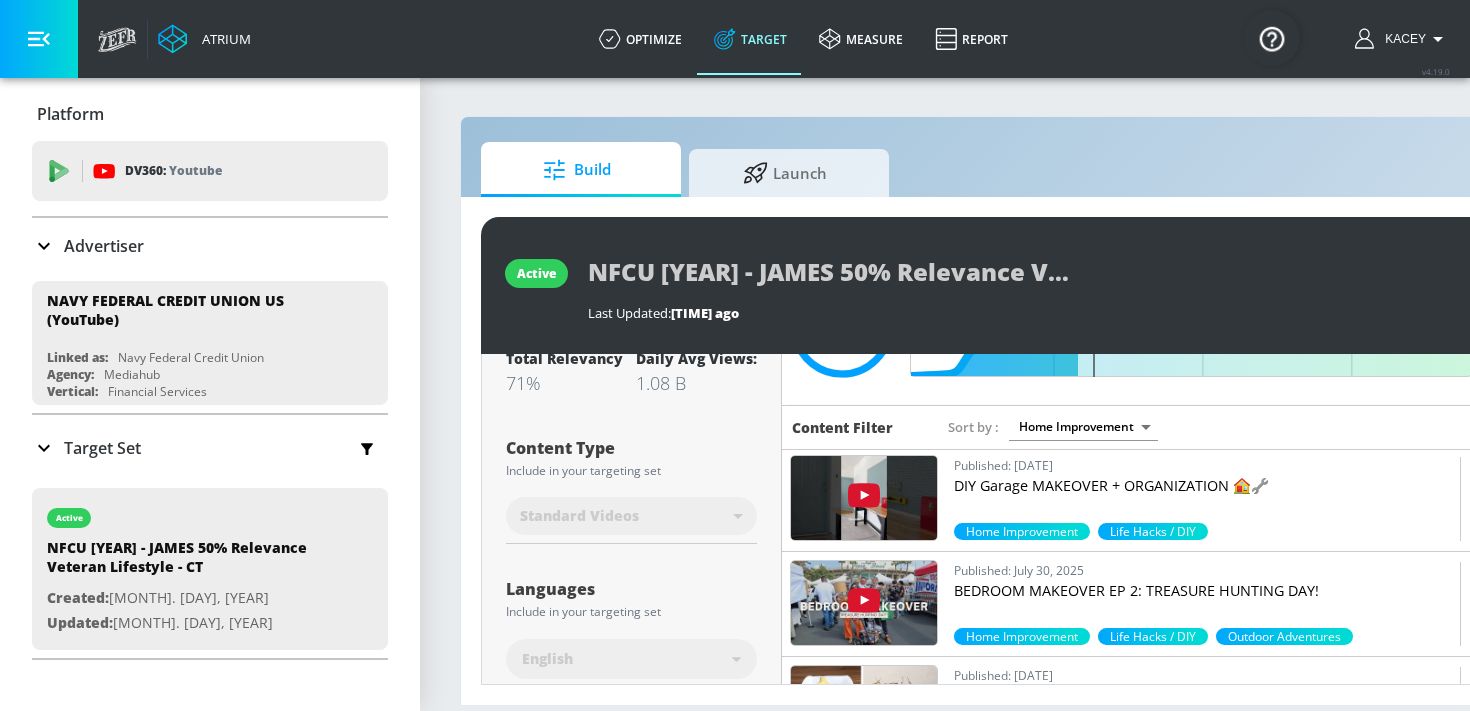 click at bounding box center [864, 498] 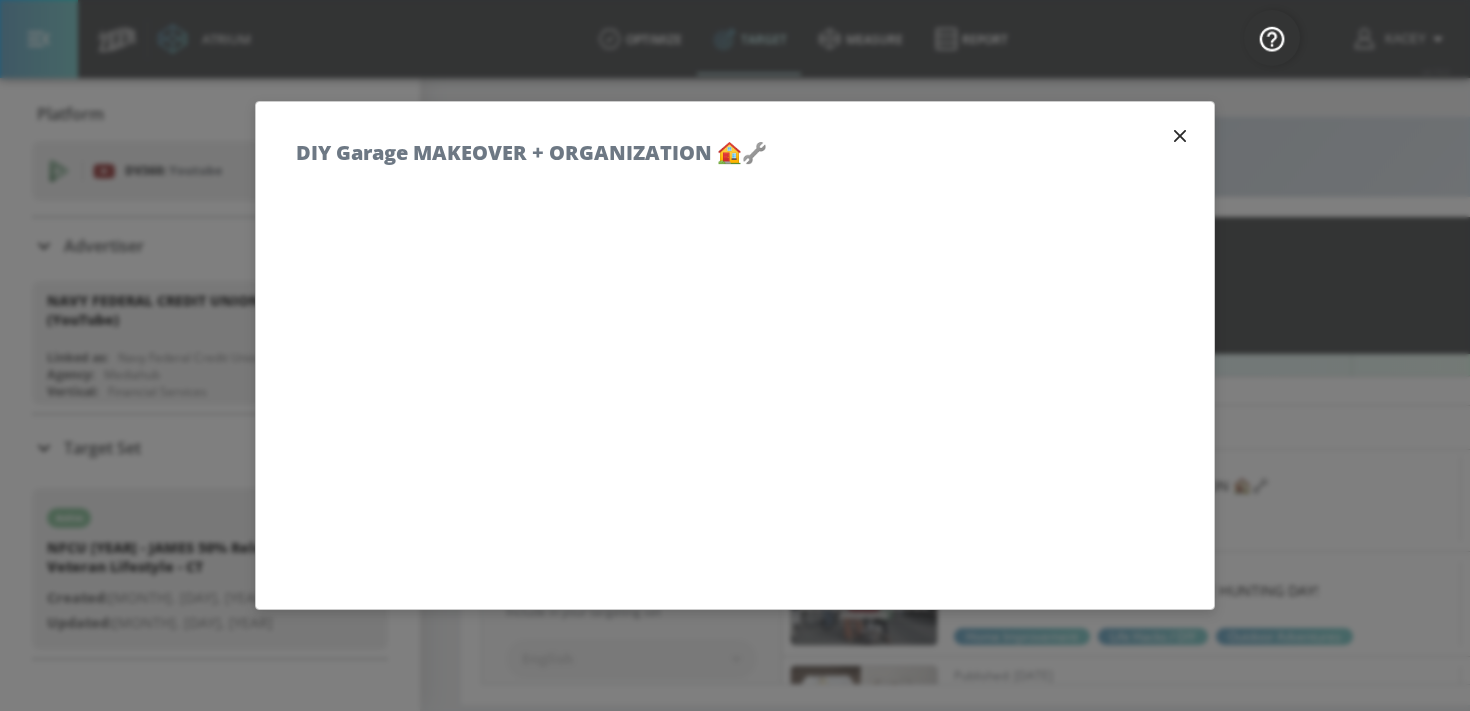 click 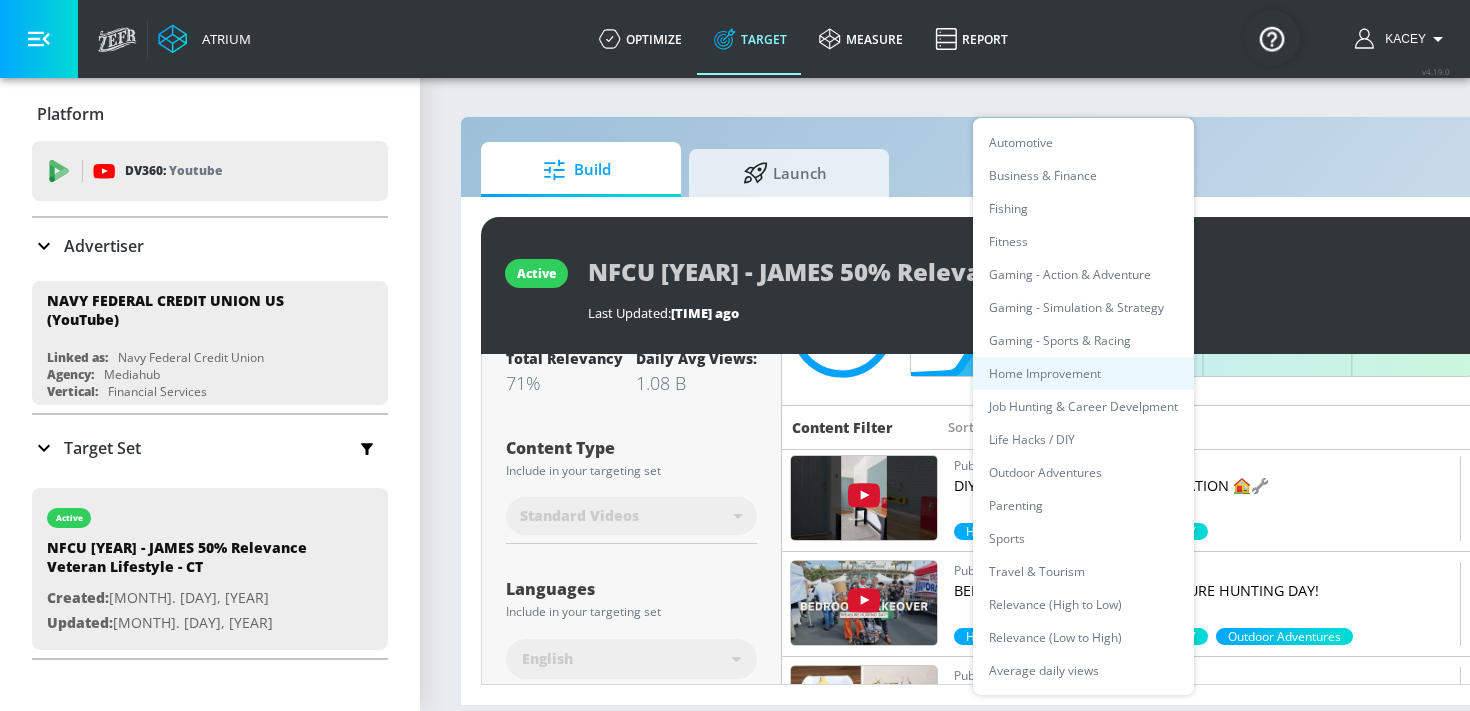 click on "Atrium optimize Target measure Report optimize Target measure Report v 4.19.0 [PERSON] Platform DV360: Youtube DV360: Youtube Advertiser Sort By A-Z asc Add Account NAVY FEDERAL CREDIT UNION US (YouTube) Linked as: Navy Federal Credit Union Agency: Mediahub Vertical: Financial Services [PERSON] Test Account Linked as: Zefr Demos Agency: #1 Media Agency in the World Vertical: Retail [PERSON] Test Account 1 Linked as: Zefr Demos Agency: Zefr Vertical: Other [PERSON] test Linked as: Zefr Demos Agency: [PERSON] test Vertical: Healthcare [PERSON] C Test Account Linked as: Zefr Demos Agency: Sterling Cooper Vertical: CPG (Consumer Packaged Goods) [PERSON] TEST Linked as: Zefr Demos Agency: [PERSON] TEST Vertical: Other [PERSON] Test Linked as: Zefr Demos Agency: [PERSON] Test Vertical: Music [PERSON] Test Linked as: Zefr Demos Agency: [PERSON] Test Vertical: CPG (Consumer Packaged Goods) Test Linked as: Zefr Demos Agency: Test Vertical: Travel [PERSON] TEST YTL USR Q|A Linked as: QA YTL Test Brand Agency: QA Vertical: Healthcare" at bounding box center [735, 355] 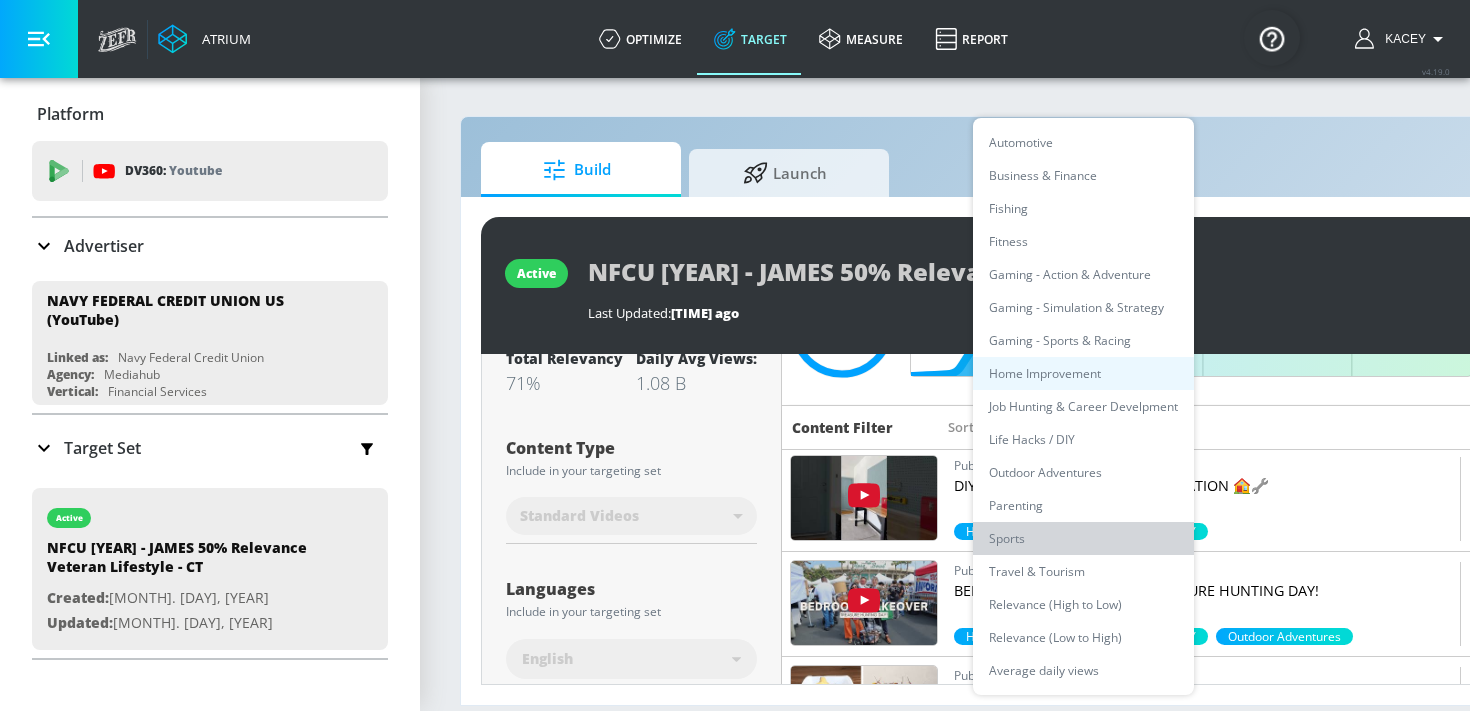 click on "Sports" at bounding box center (1083, 538) 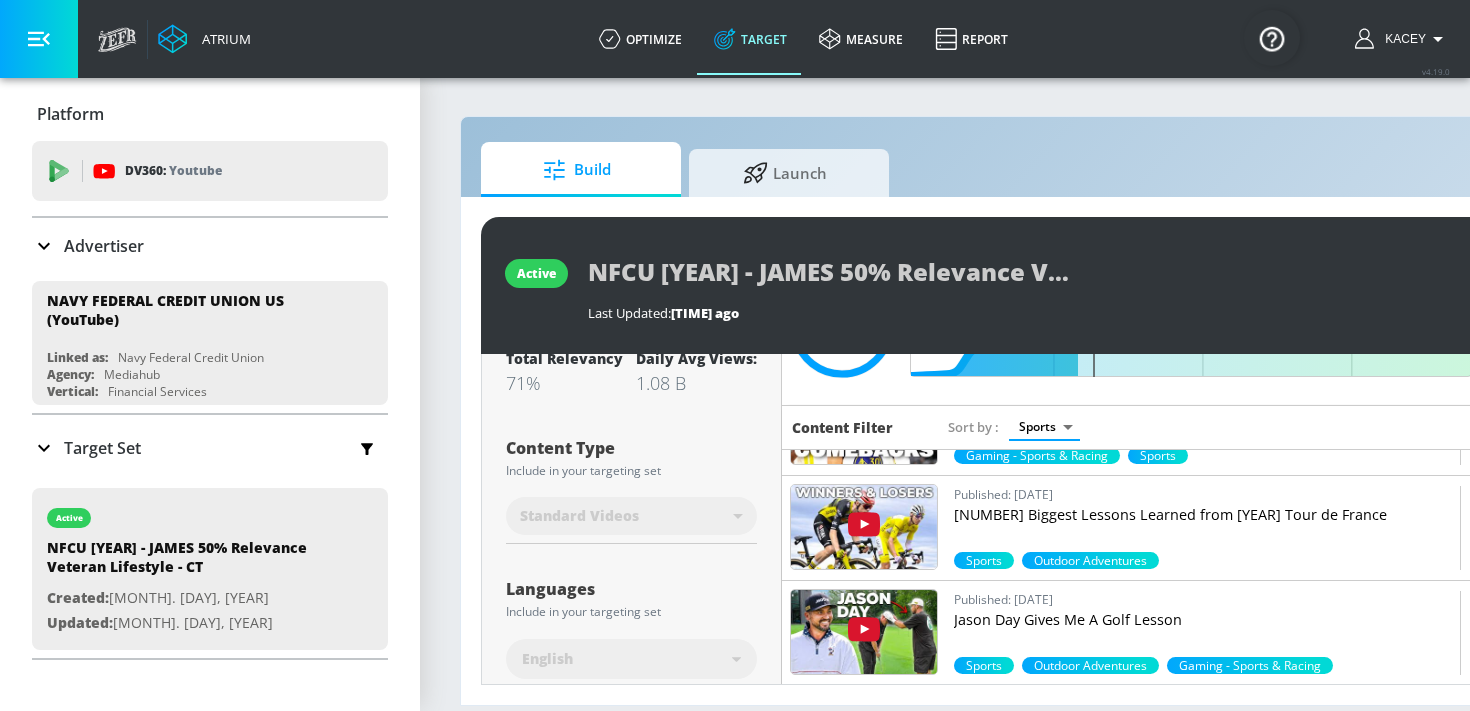 scroll, scrollTop: 4807, scrollLeft: 0, axis: vertical 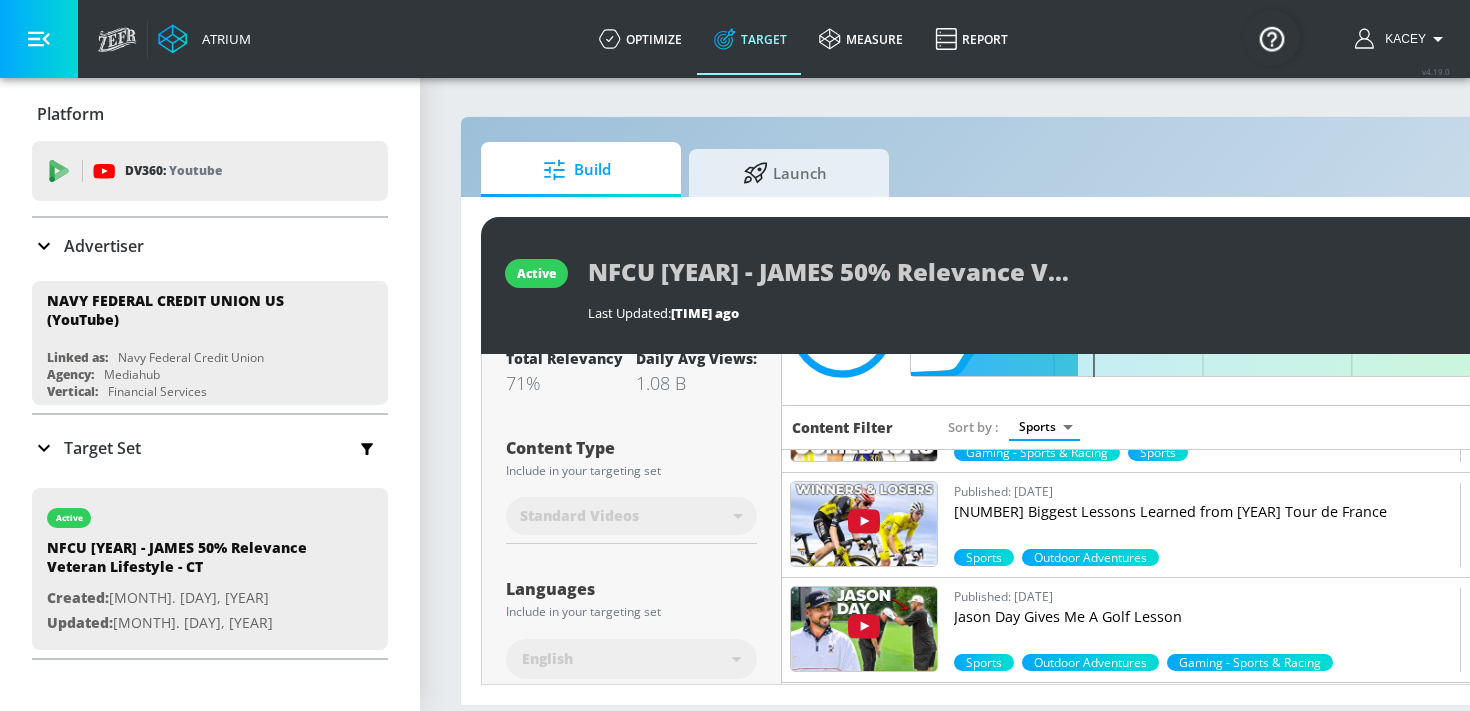 click at bounding box center [864, 524] 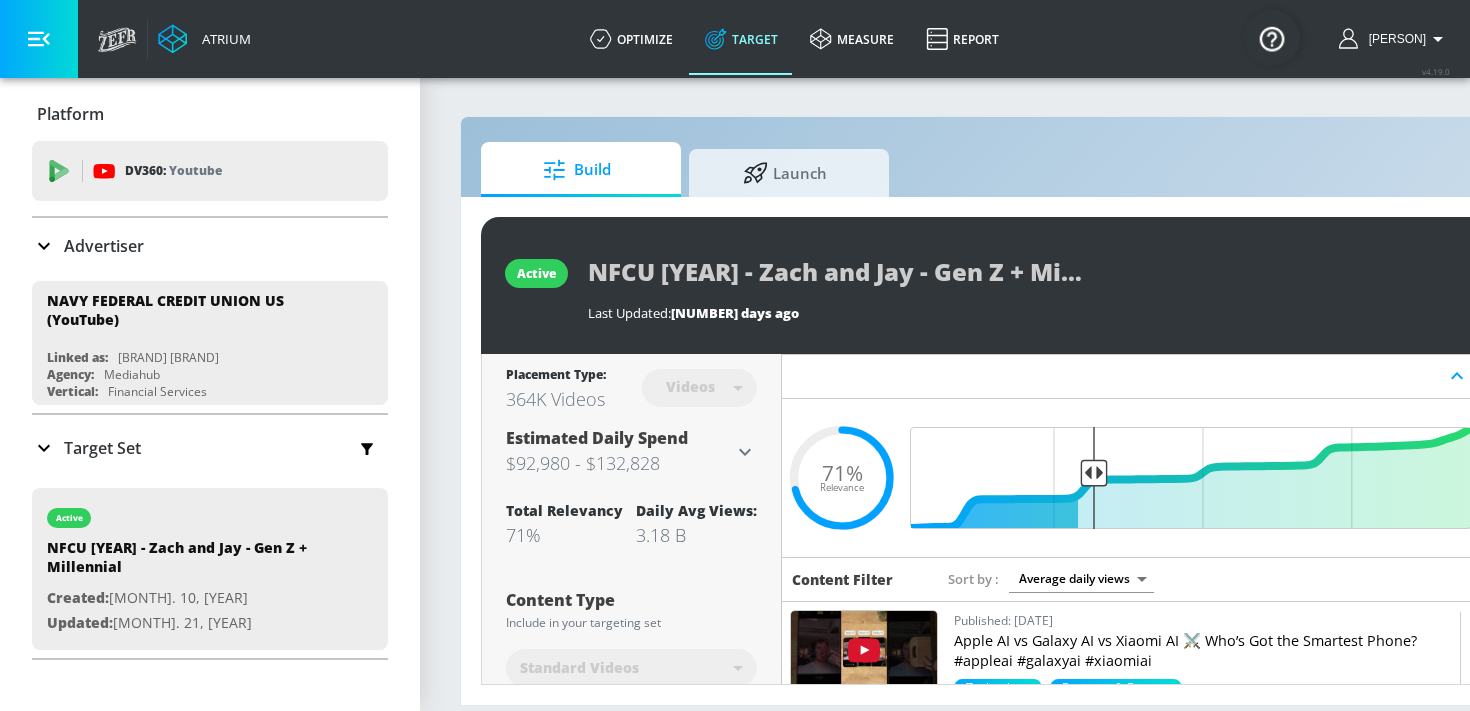 scroll, scrollTop: 0, scrollLeft: 0, axis: both 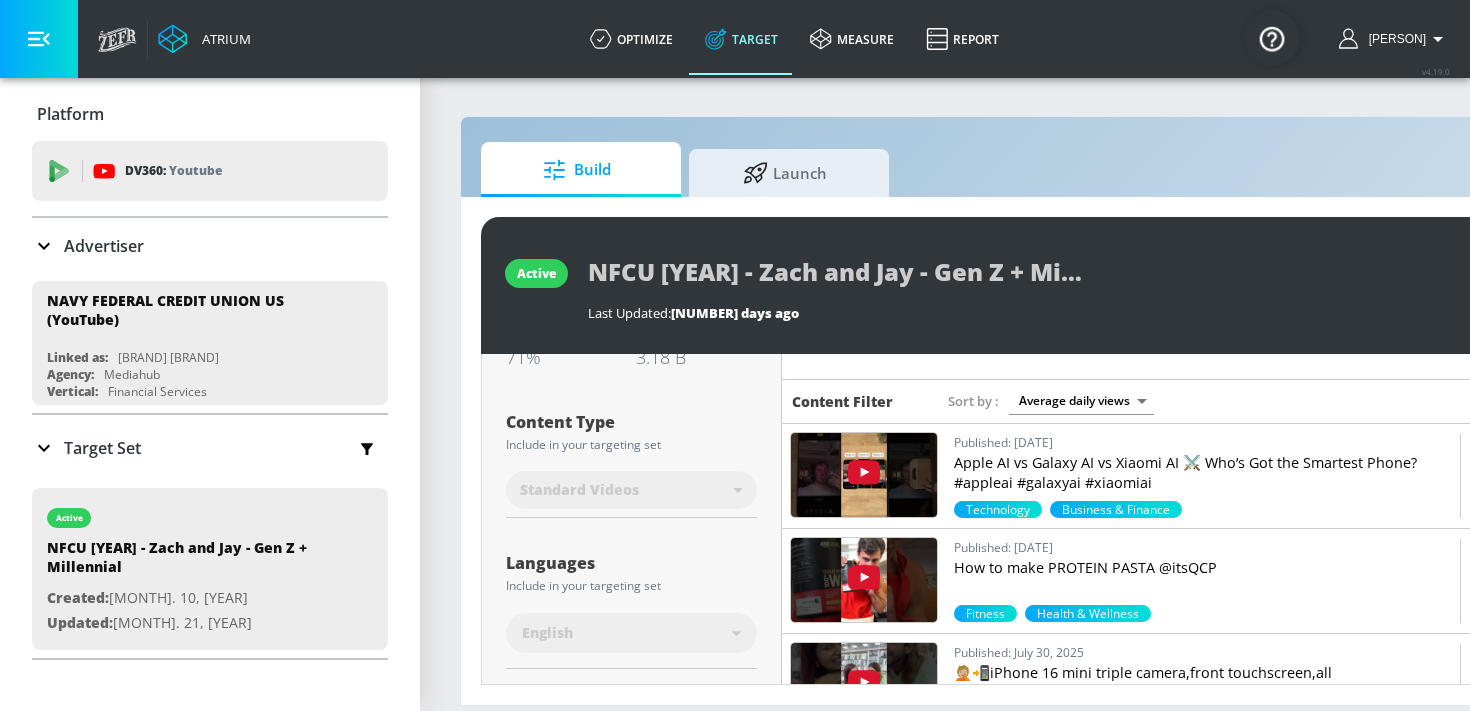 click on "Atrium optimize Target measure Report optimize Target measure Report v 4.19.0 [PERSON] Platform DV360: Youtube DV360: Youtube Advertiser Sort By A-Z asc Add Account NAVY FEDERAL CREDIT UNION US (YouTube) Linked as: Navy Federal Credit Union Agency: Mediahub Vertical: Financial Services [PERSON] Test Account Linked as: Zefr Demos Agency: #1 Media Agency in the World Vertical: Retail [PERSON] Test Account 1 Linked as: Zefr Demos Agency: Zefr Vertical: Other [PERSON] test Linked as: Zefr Demos Agency: [PERSON] test Vertical: Healthcare [PERSON] C Test Account Linked as: Zefr Demos Agency: Sterling Cooper Vertical: CPG (Consumer Packaged Goods) [PERSON] TEST Linked as: Zefr Demos Agency: [PERSON] TEST Vertical: Other [PERSON] Test Linked as: Zefr Demos Agency: [PERSON] Test Vertical: Music [PERSON] Test Linked as: Zefr Demos Agency: [PERSON] Test Vertical: CPG (Consumer Packaged Goods) Test Linked as: Zefr Demos Agency: Test Vertical: Travel [PERSON] TEST YTL USR Q|A Linked as: QA YTL Test Brand Agency: QA Vertical: Healthcare" at bounding box center [735, 355] 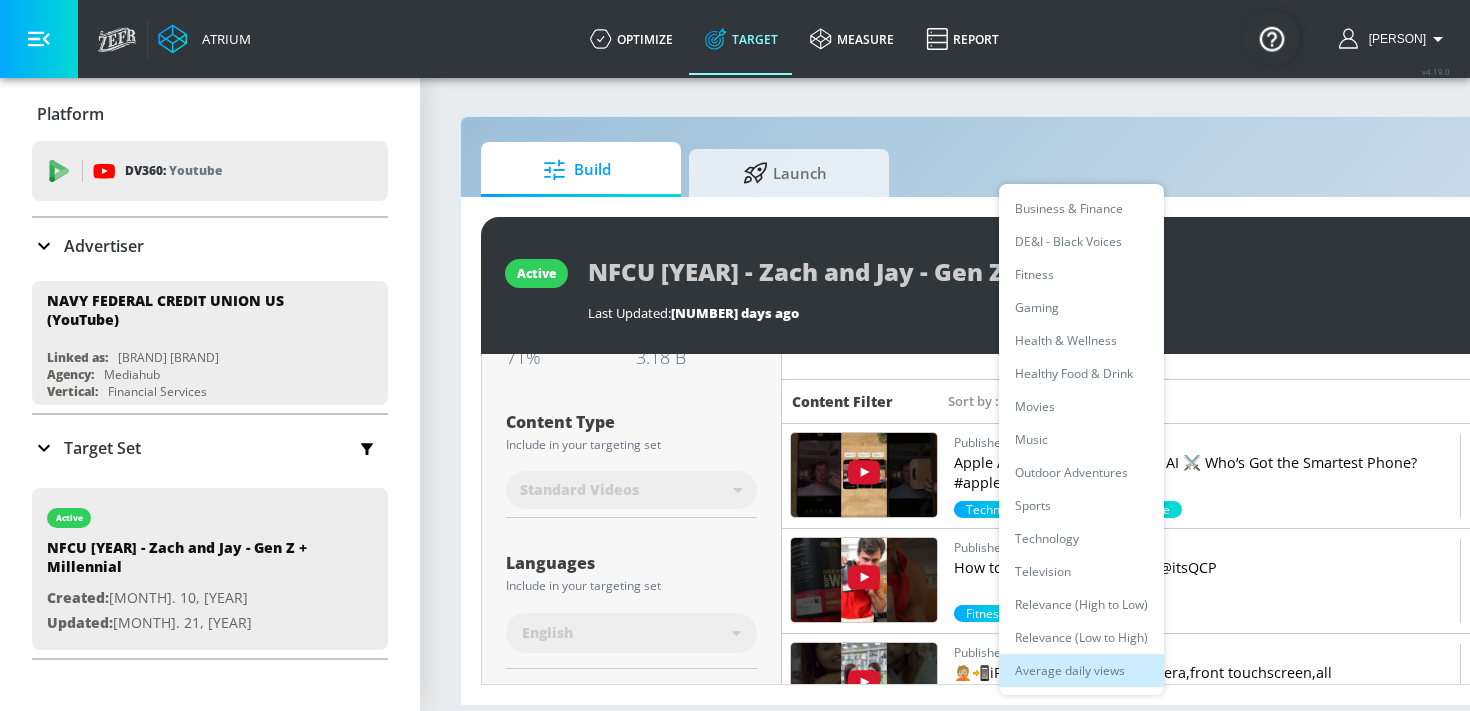 click on "Music" at bounding box center [1081, 439] 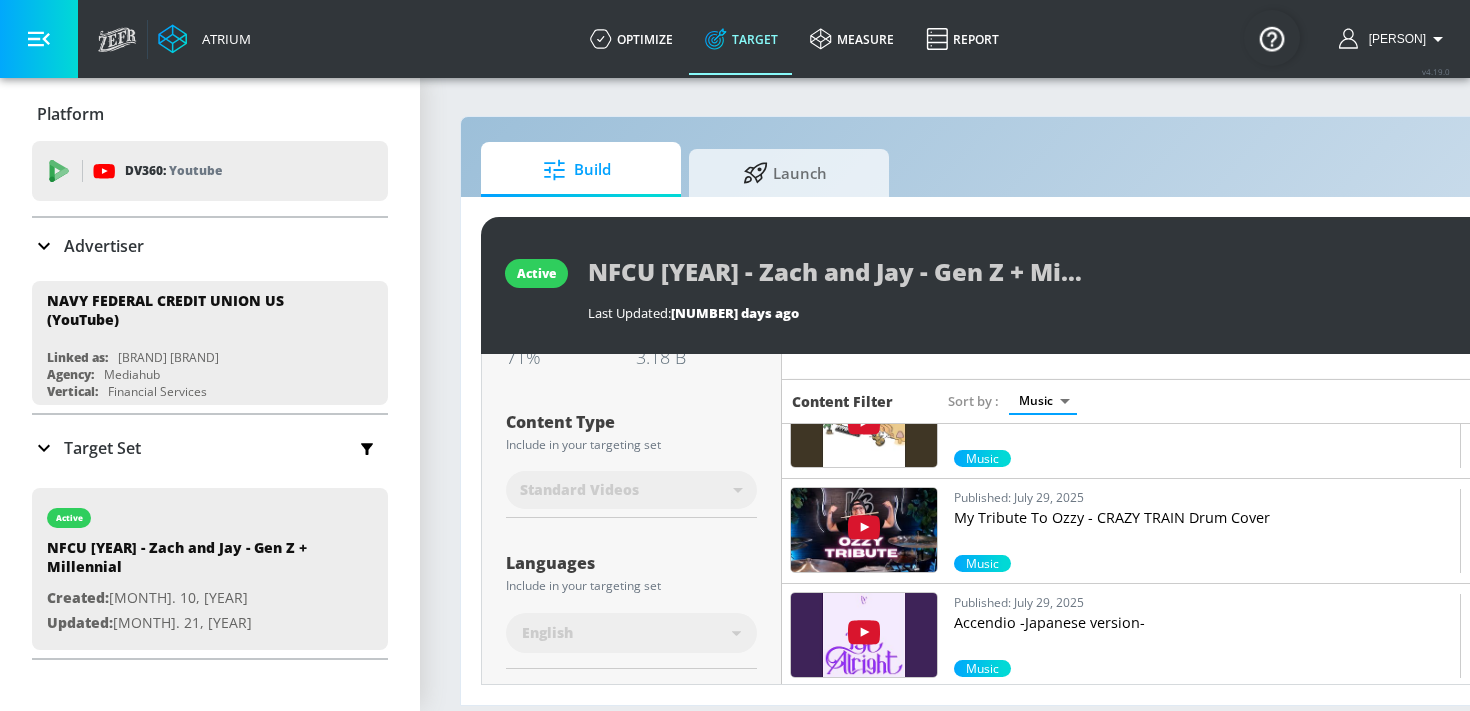 scroll, scrollTop: 902, scrollLeft: 0, axis: vertical 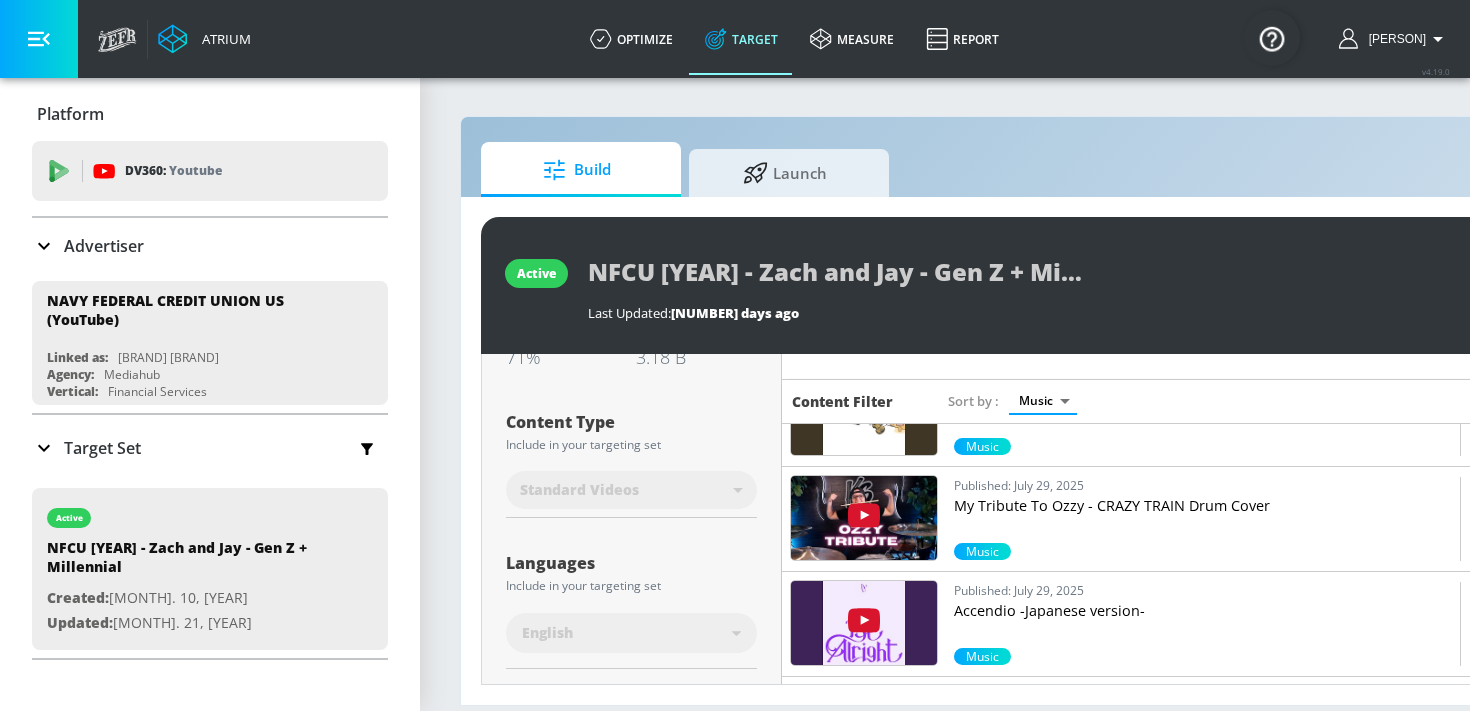 click at bounding box center (864, 518) 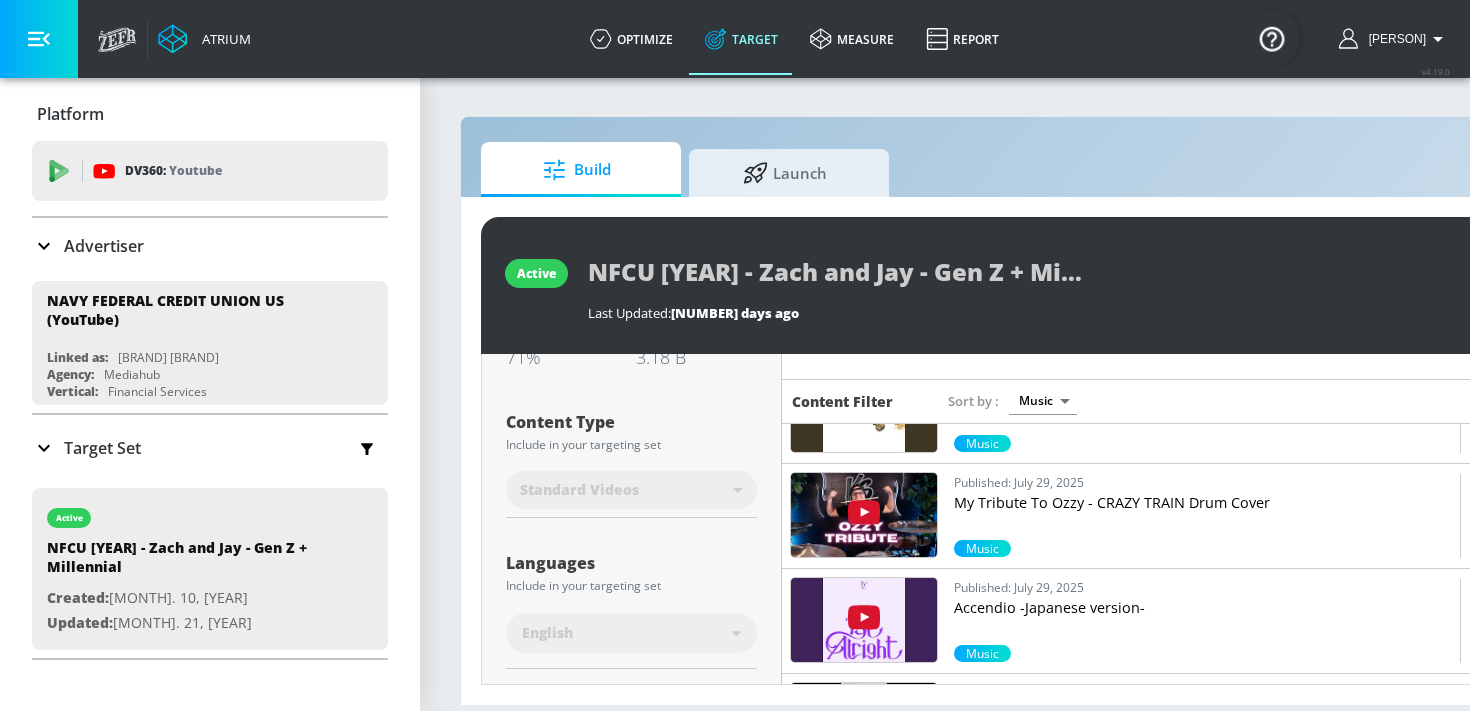 scroll, scrollTop: 869, scrollLeft: 0, axis: vertical 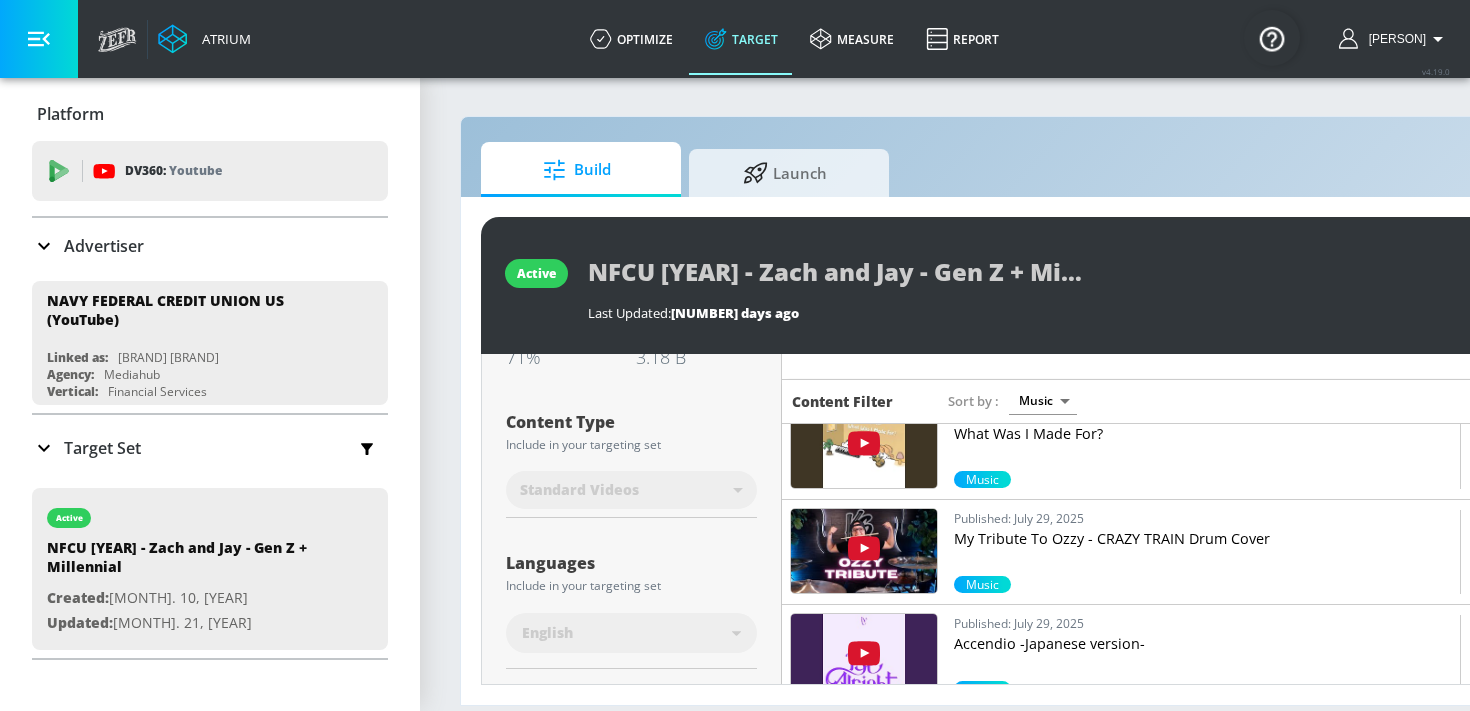 click on "Atrium optimize Target measure Report optimize Target measure Report v 4.19.0 [PERSON] Platform DV360: Youtube DV360: Youtube Advertiser Sort By A-Z asc Add Account NAVY FEDERAL CREDIT UNION US (YouTube) Linked as: Navy Federal Credit Union Agency: Mediahub Vertical: Financial Services [PERSON] Test Account Linked as: Zefr Demos Agency: #1 Media Agency in the World Vertical: Retail [PERSON] Test Account 1 Linked as: Zefr Demos Agency: Zefr Vertical: Other [PERSON] test Linked as: Zefr Demos Agency: [PERSON] test Vertical: Healthcare [PERSON] C Test Account Linked as: Zefr Demos Agency: Sterling Cooper Vertical: CPG (Consumer Packaged Goods) [PERSON] TEST Linked as: Zefr Demos Agency: [PERSON] TEST Vertical: Other [PERSON] Test Linked as: Zefr Demos Agency: [PERSON] Test Vertical: Music [PERSON] Test Linked as: Zefr Demos Agency: [PERSON] Test Vertical: CPG (Consumer Packaged Goods) Test Linked as: Zefr Demos Agency: Test Vertical: Travel [PERSON] TEST YTL USR Q|A Linked as: QA YTL Test Brand Agency: QA Vertical: Healthcare" at bounding box center [735, 355] 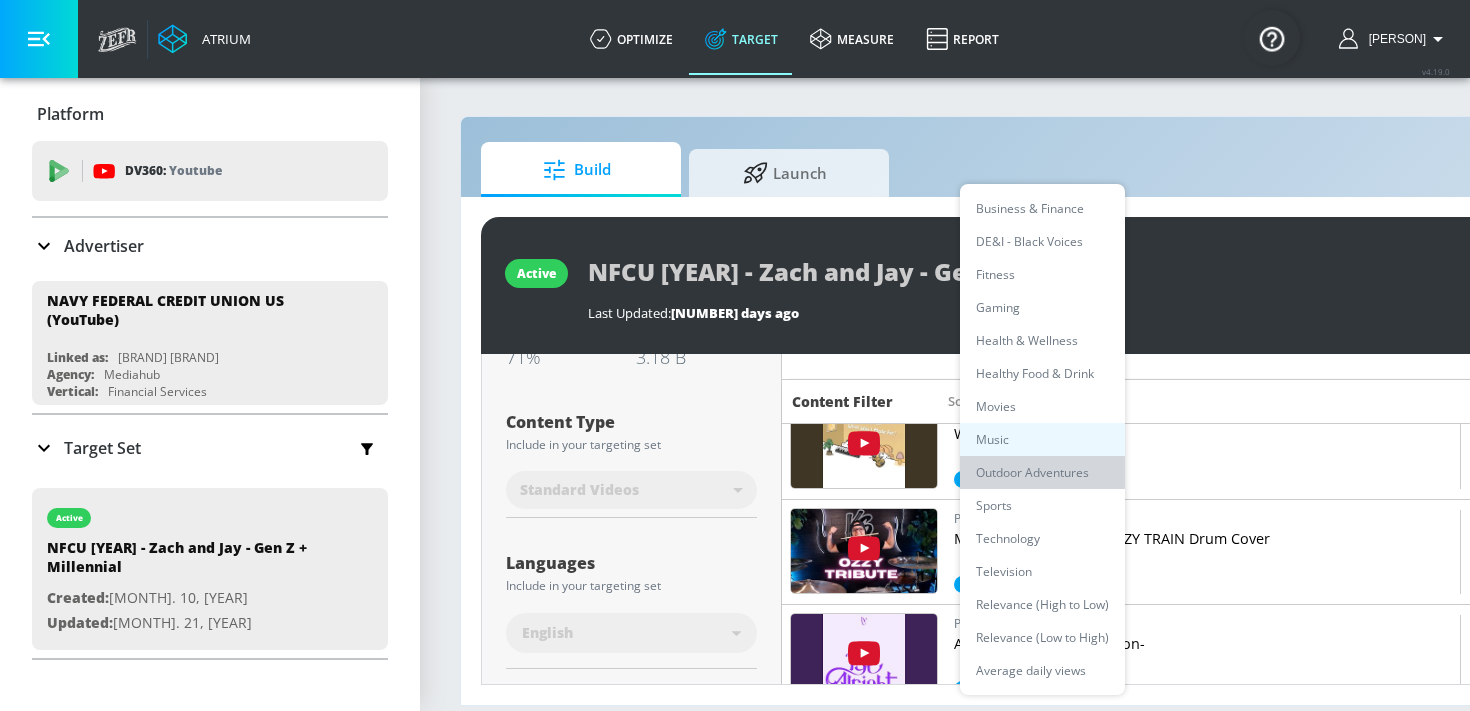 click on "Outdoor Adventures" at bounding box center [1042, 472] 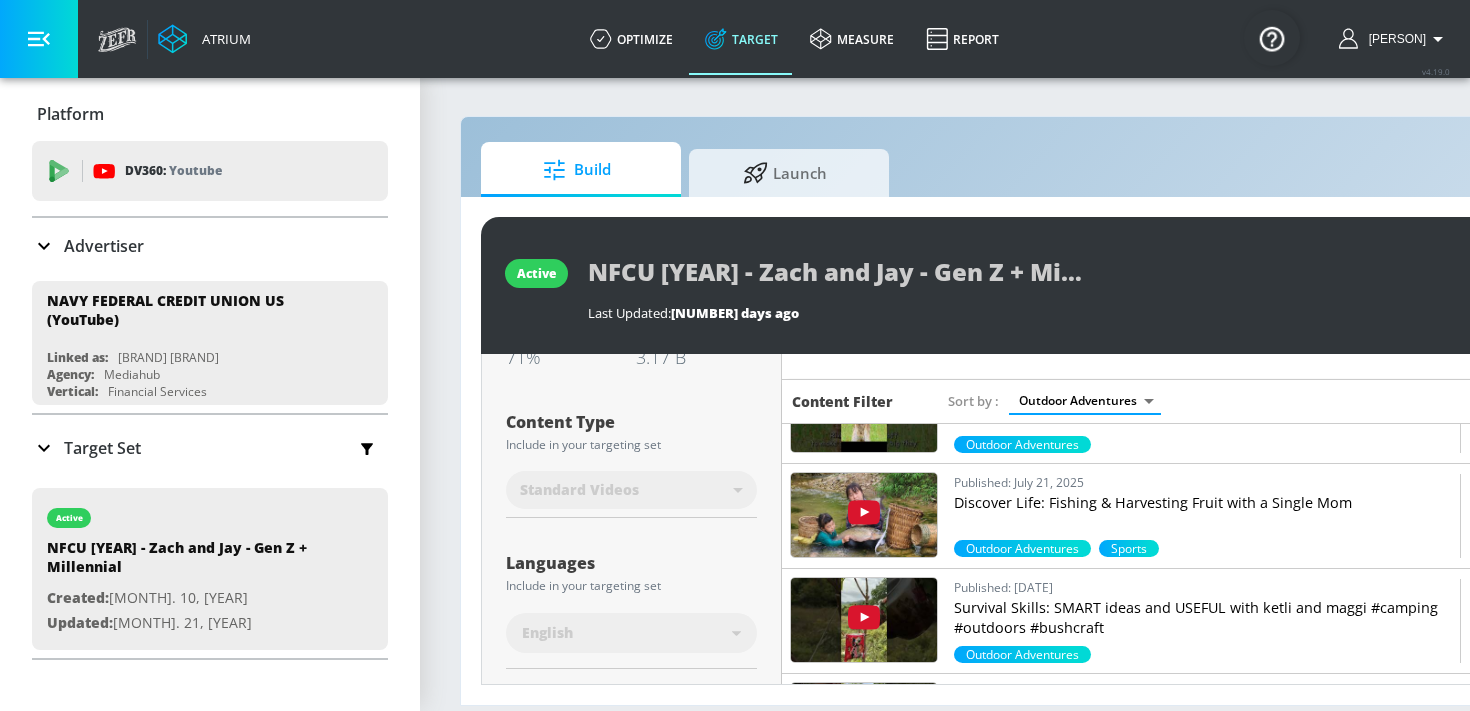 scroll, scrollTop: 8958, scrollLeft: 0, axis: vertical 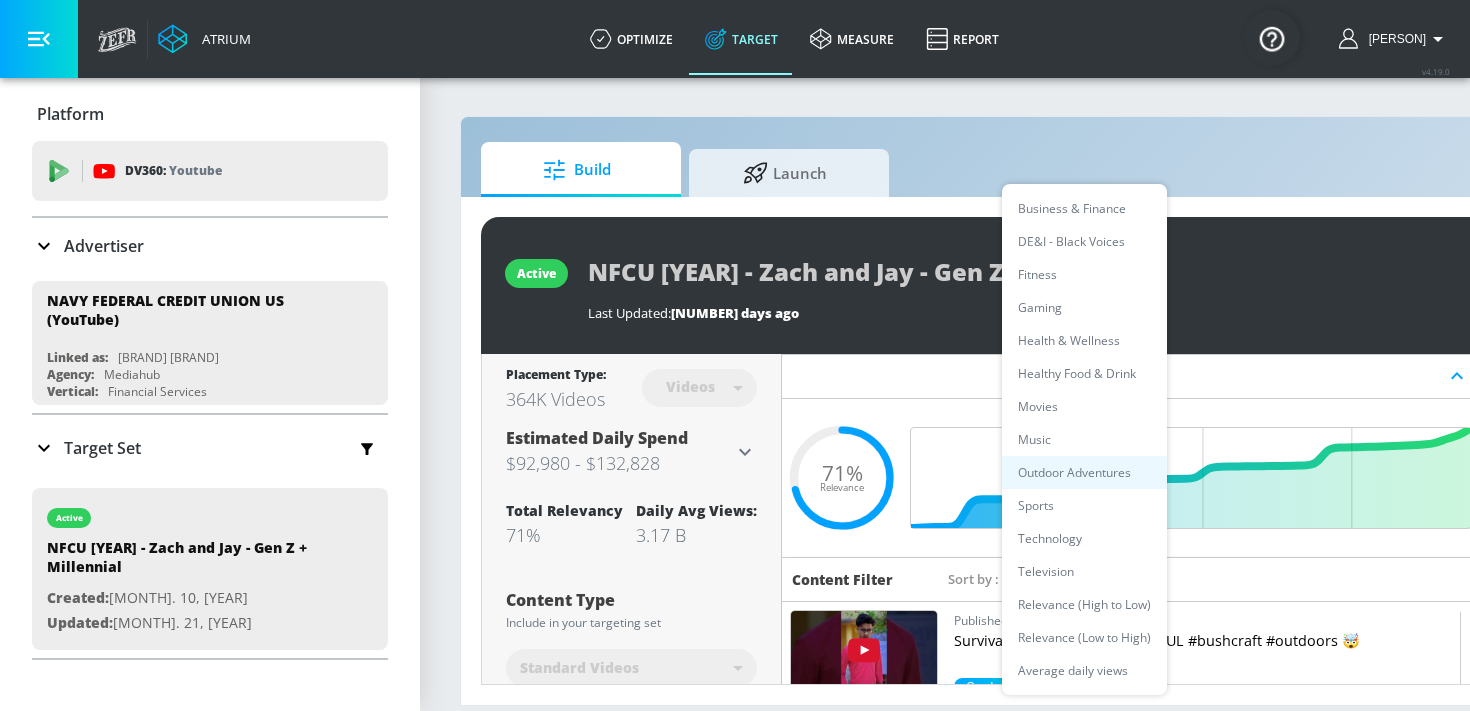 click on "Atrium optimize Target measure Report optimize Target measure Report v 4.19.0 [PERSON] Platform DV360: Youtube DV360: Youtube Advertiser Sort By A-Z asc Add Account NAVY FEDERAL CREDIT UNION US (YouTube) Linked as: Navy Federal Credit Union Agency: Mediahub Vertical: Financial Services [PERSON] Test Account Linked as: Zefr Demos Agency: #1 Media Agency in the World Vertical: Retail [PERSON] Test Account 1 Linked as: Zefr Demos Agency: Zefr Vertical: Other [PERSON] test Linked as: Zefr Demos Agency: [PERSON] test Vertical: Healthcare [PERSON] C Test Account Linked as: Zefr Demos Agency: Sterling Cooper Vertical: CPG (Consumer Packaged Goods) [PERSON] TEST Linked as: Zefr Demos Agency: [PERSON] TEST Vertical: Other [PERSON] Test Linked as: Zefr Demos Agency: [PERSON] Test Vertical: Music [PERSON] Test Linked as: Zefr Demos Agency: [PERSON] Test Vertical: CPG (Consumer Packaged Goods) Test Linked as: Zefr Demos Agency: Test Vertical: Travel [PERSON] TEST YTL USR Q|A Linked as: QA YTL Test Brand Agency: QA Vertical: Healthcare" at bounding box center [735, 355] 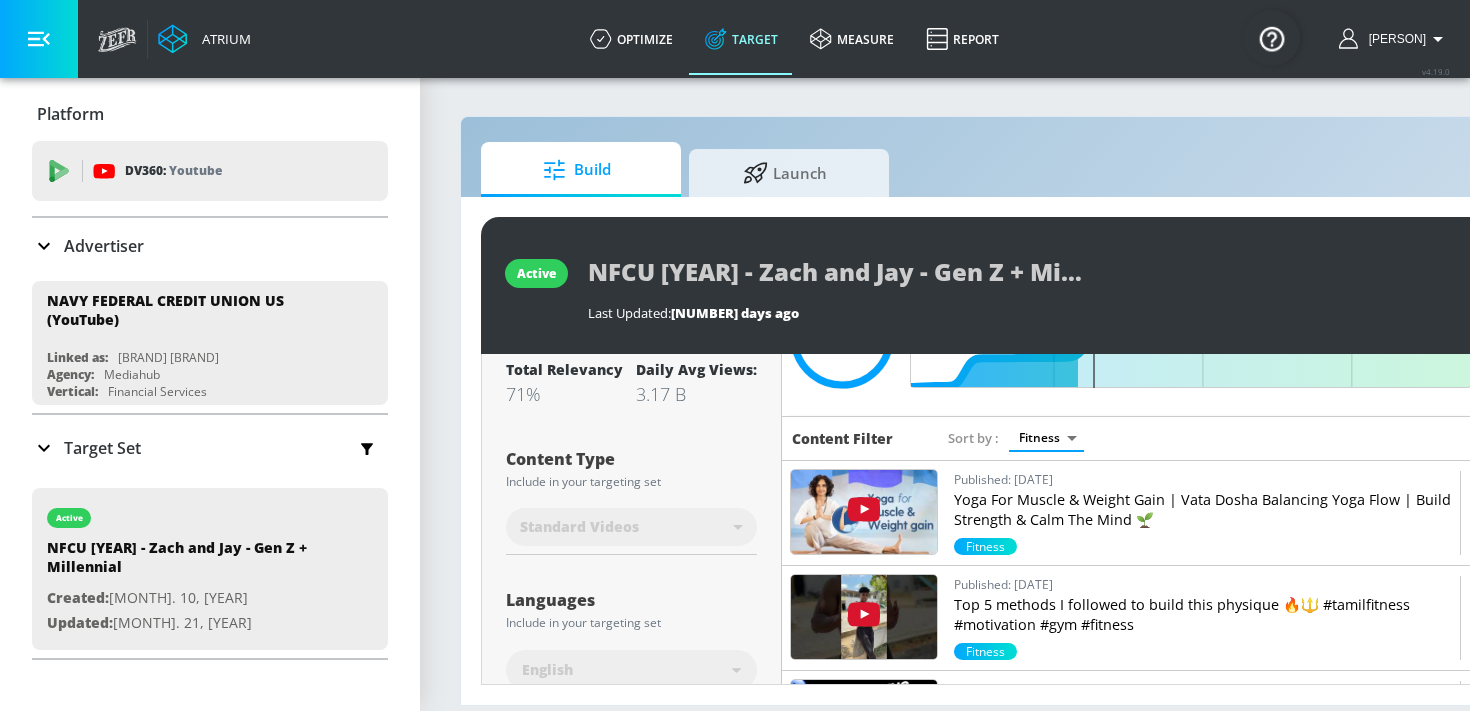 scroll, scrollTop: 175, scrollLeft: 0, axis: vertical 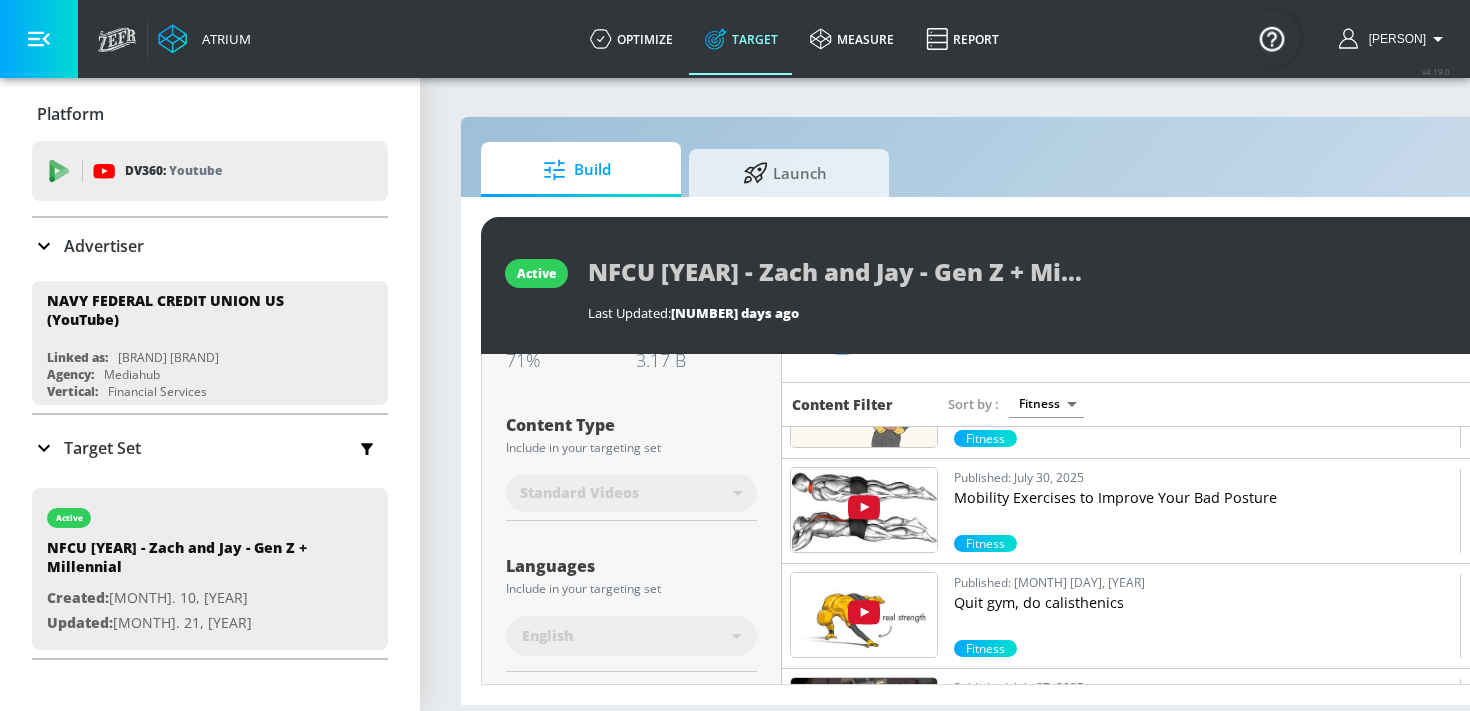 click at bounding box center (864, 510) 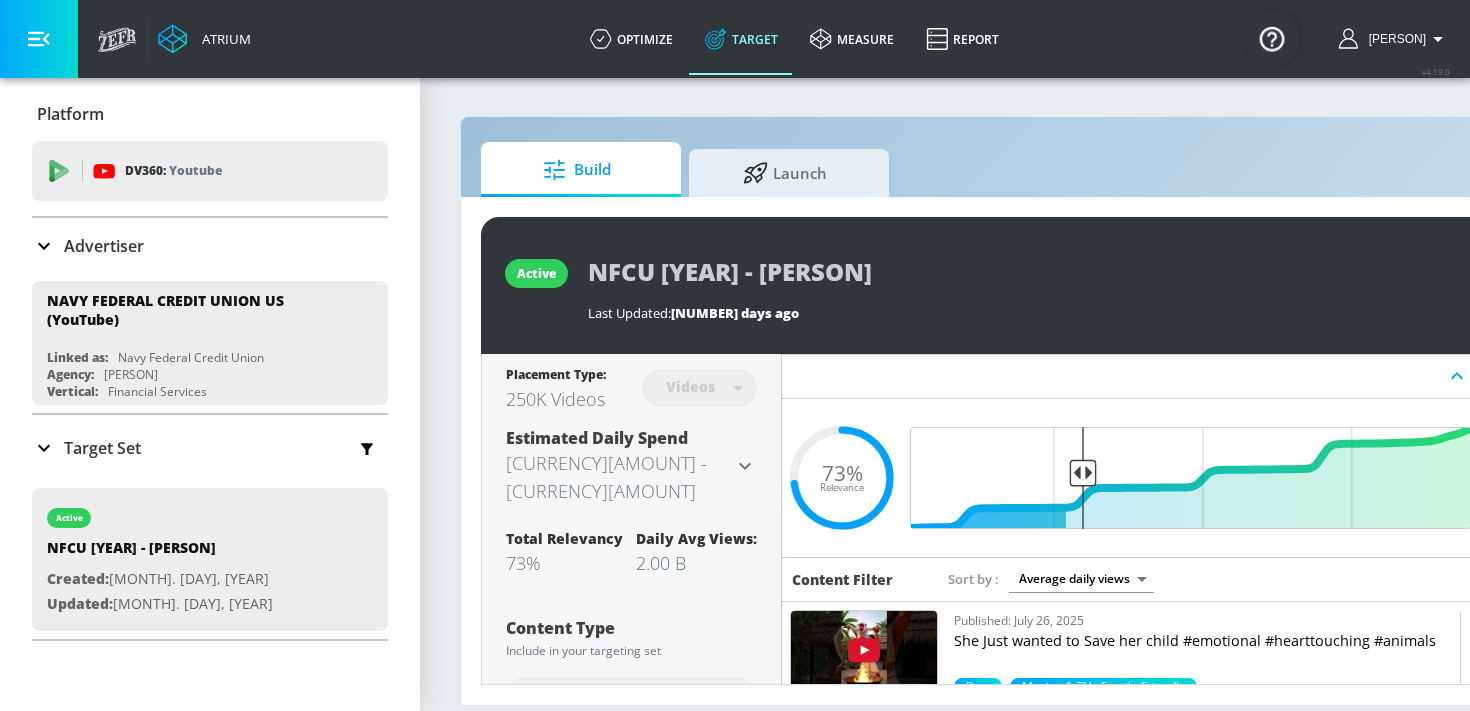 scroll, scrollTop: 0, scrollLeft: 0, axis: both 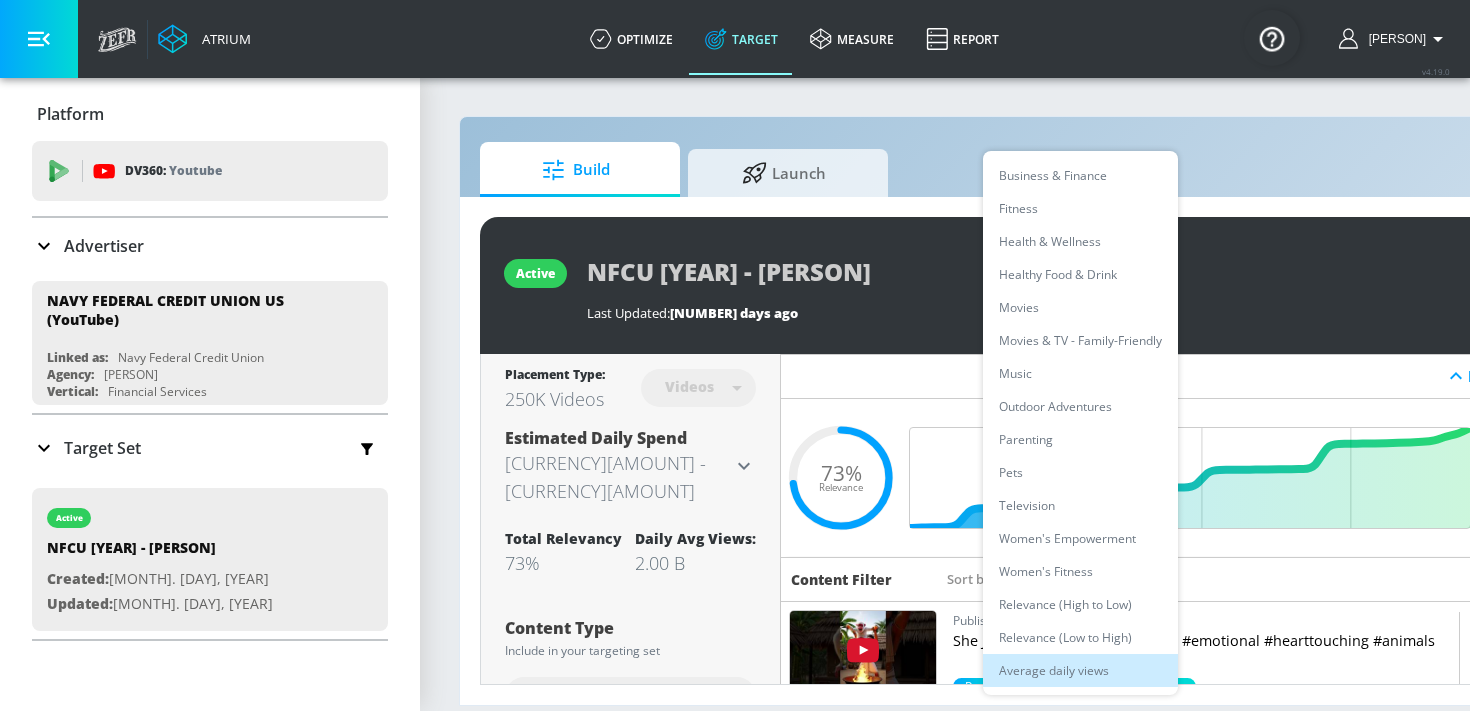 click on "Atrium optimize Target measure Report optimize Target measure Report v 4.19.0 [PERSON] Platform DV360: Youtube DV360: Youtube Advertiser Sort By A-Z asc Add Account NAVY FEDERAL CREDIT UNION US (YouTube) Linked as: Navy Federal Credit Union Agency: Mediahub Vertical: Financial Services [PERSON] Test Account Linked as: Zefr Demos Agency: #1 Media Agency in the World Vertical: Retail [PERSON] Test Account 1 Linked as: Zefr Demos Agency: Zefr Vertical: Other [PERSON] test Linked as: Zefr Demos Agency: [PERSON] test Vertical: Healthcare [PERSON] C Test Account Linked as: Zefr Demos Agency: Sterling Cooper Vertical: CPG (Consumer Packaged Goods) [PERSON] TEST Linked as: Zefr Demos Agency: [PERSON] TEST Vertical: Other [PERSON] Test Linked as: Zefr Demos Agency: [PERSON] Test Vertical: Music [PERSON] Test Linked as: Zefr Demos Agency: [PERSON] Test Vertical: CPG (Consumer Packaged Goods) Test Linked as: Zefr Demos Agency: Test Vertical: Travel [PERSON] TEST YTL USR Q|A Linked as: QA YTL Test Brand Agency: QA Vertical: Healthcare" at bounding box center [734, 355] 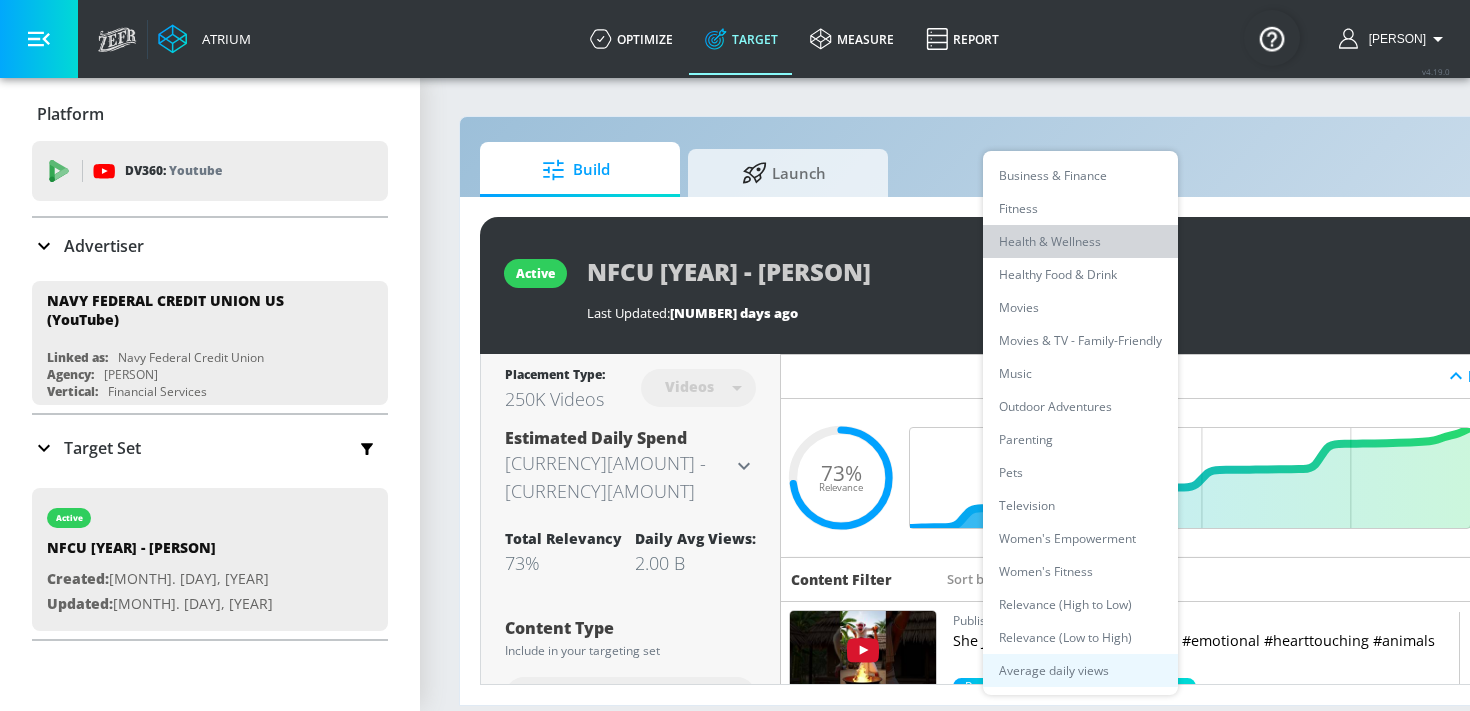 click on "Health & Wellness" at bounding box center (1080, 241) 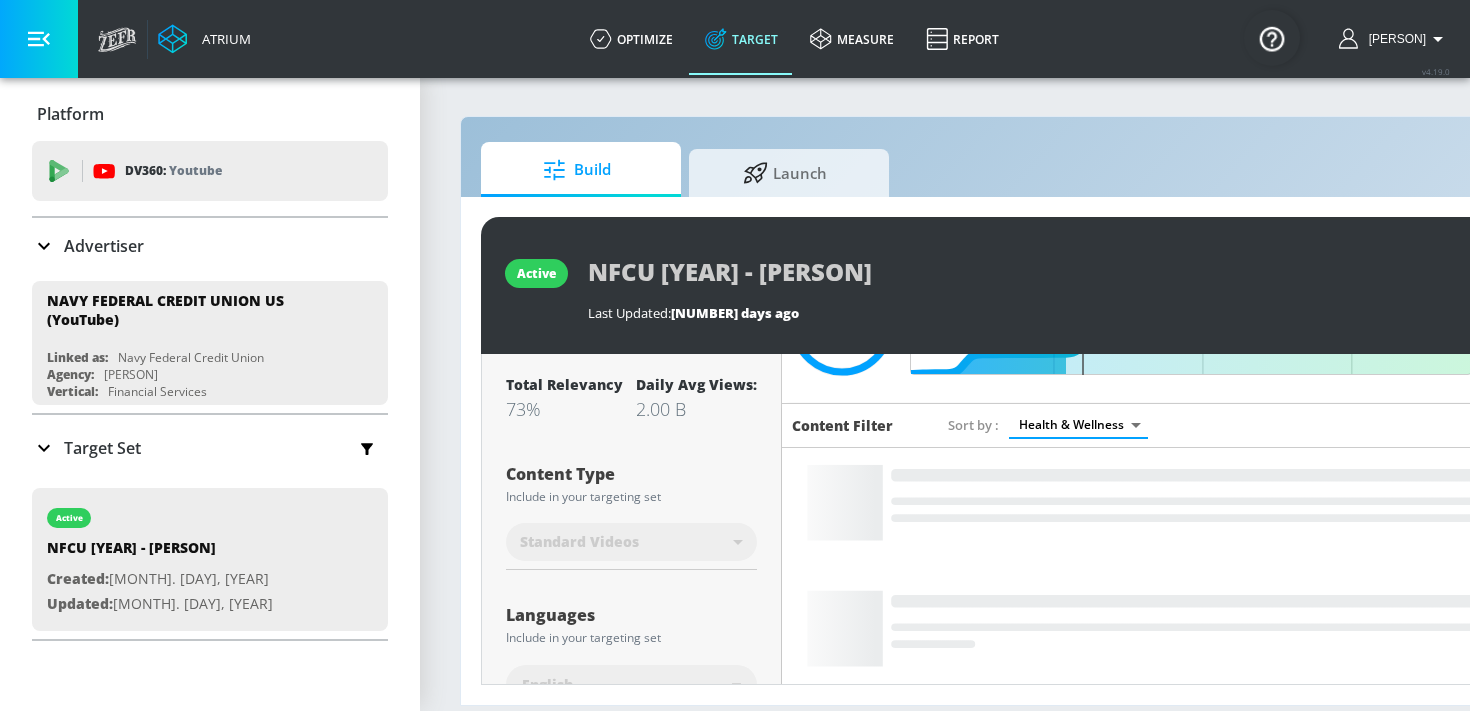 scroll, scrollTop: 143, scrollLeft: 0, axis: vertical 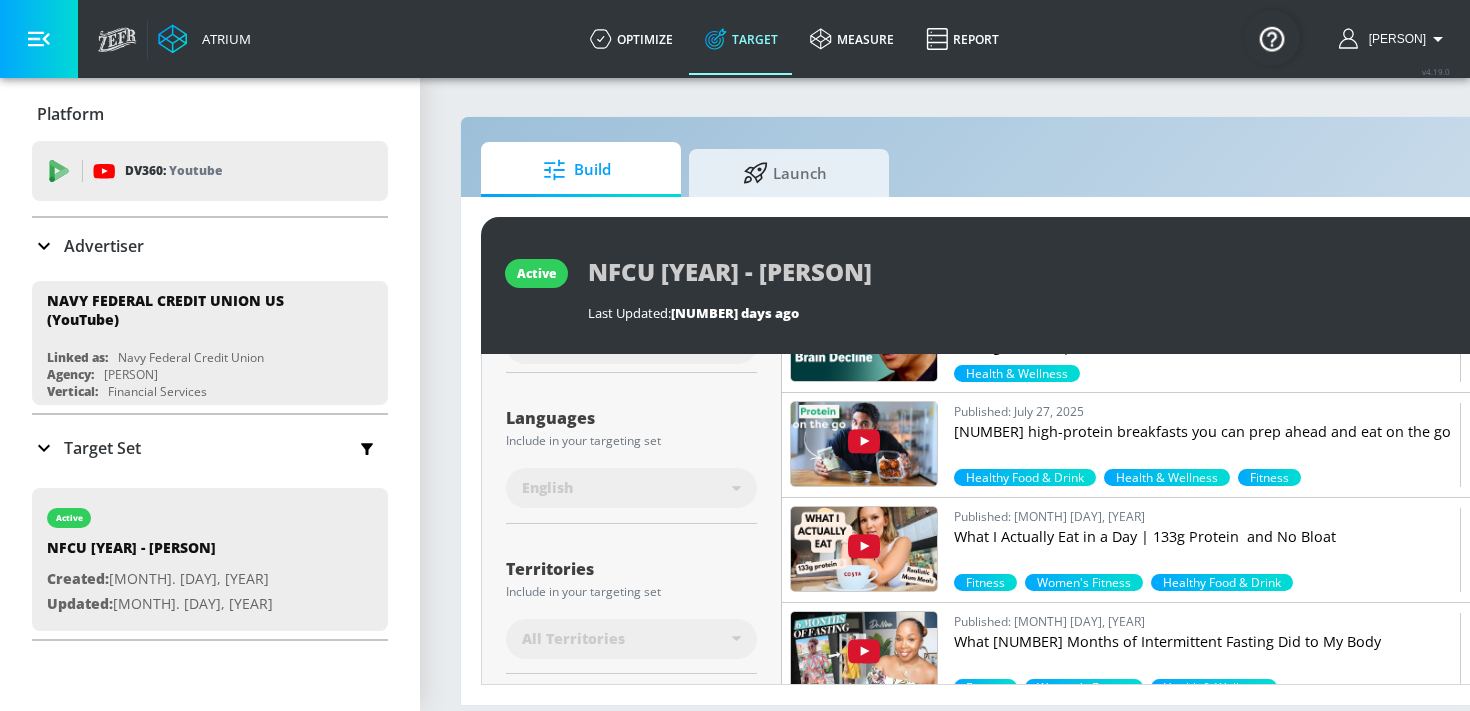 click at bounding box center (864, 444) 